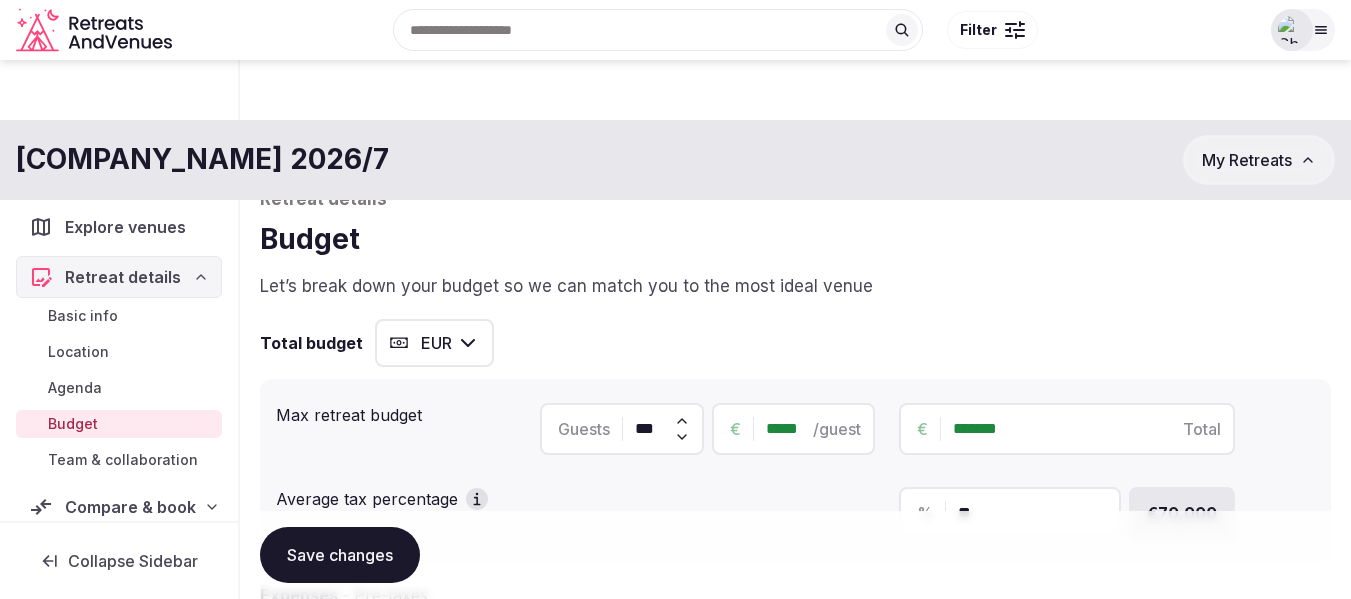 scroll, scrollTop: 1089, scrollLeft: 0, axis: vertical 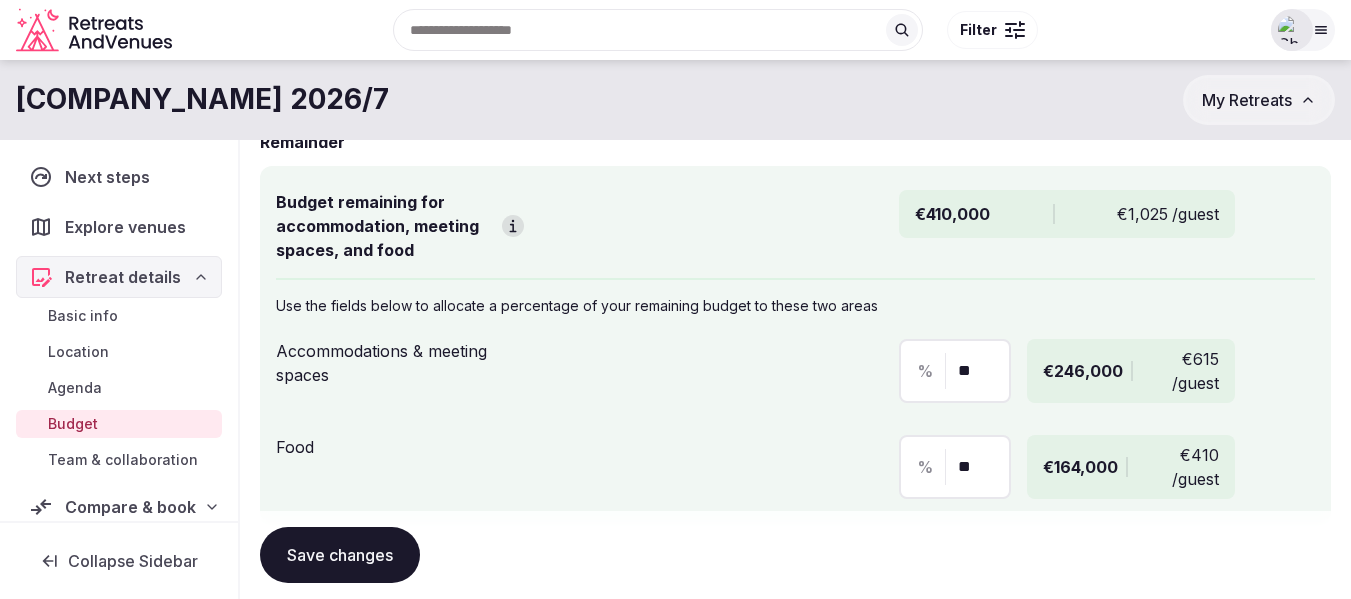 click at bounding box center [1292, 30] 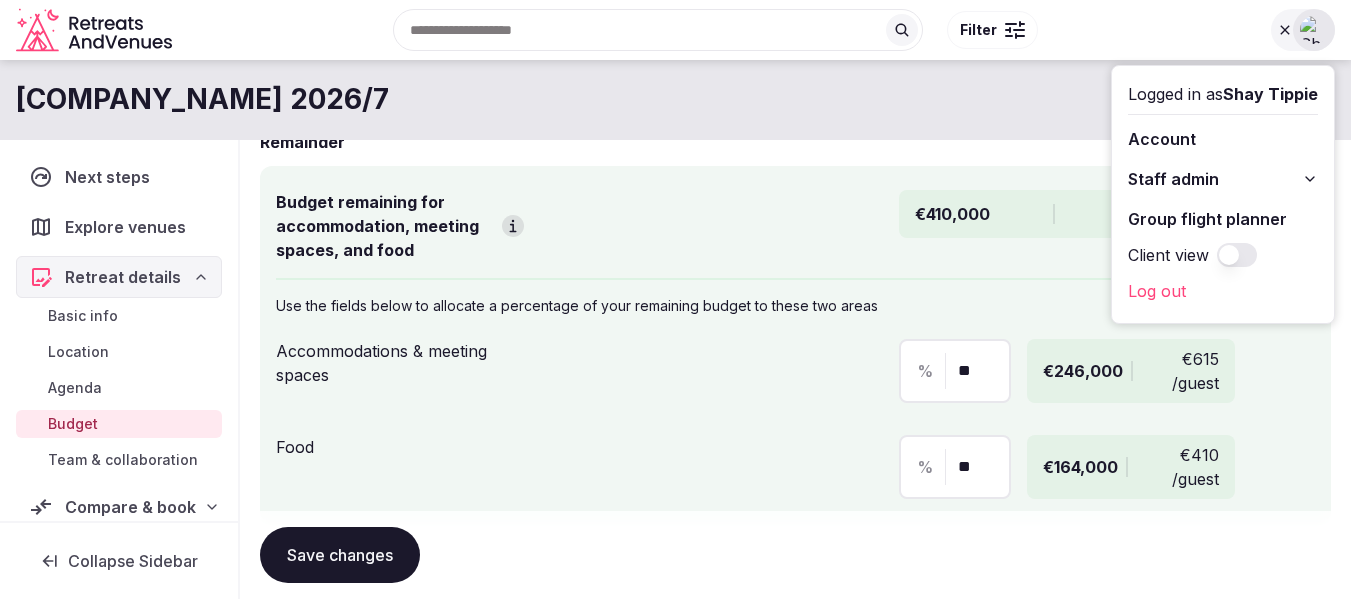 click on "saas.grouping 2026/7 My Retreats" at bounding box center [675, 100] 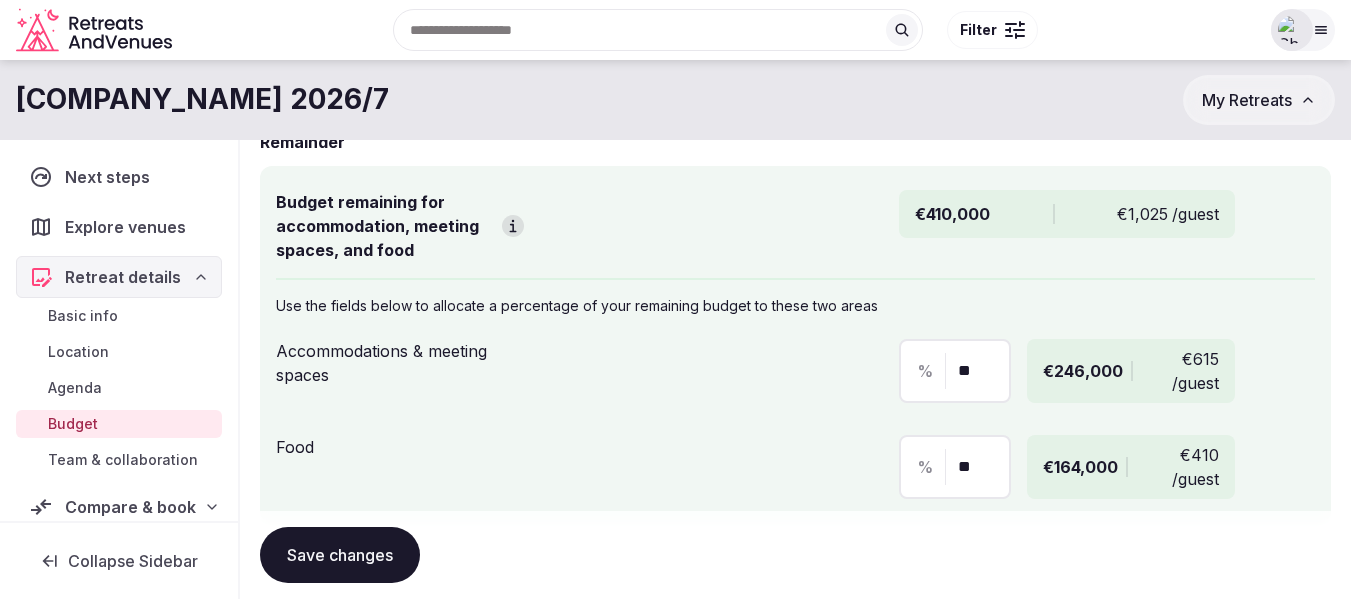 click on "My Retreats" at bounding box center (1247, 100) 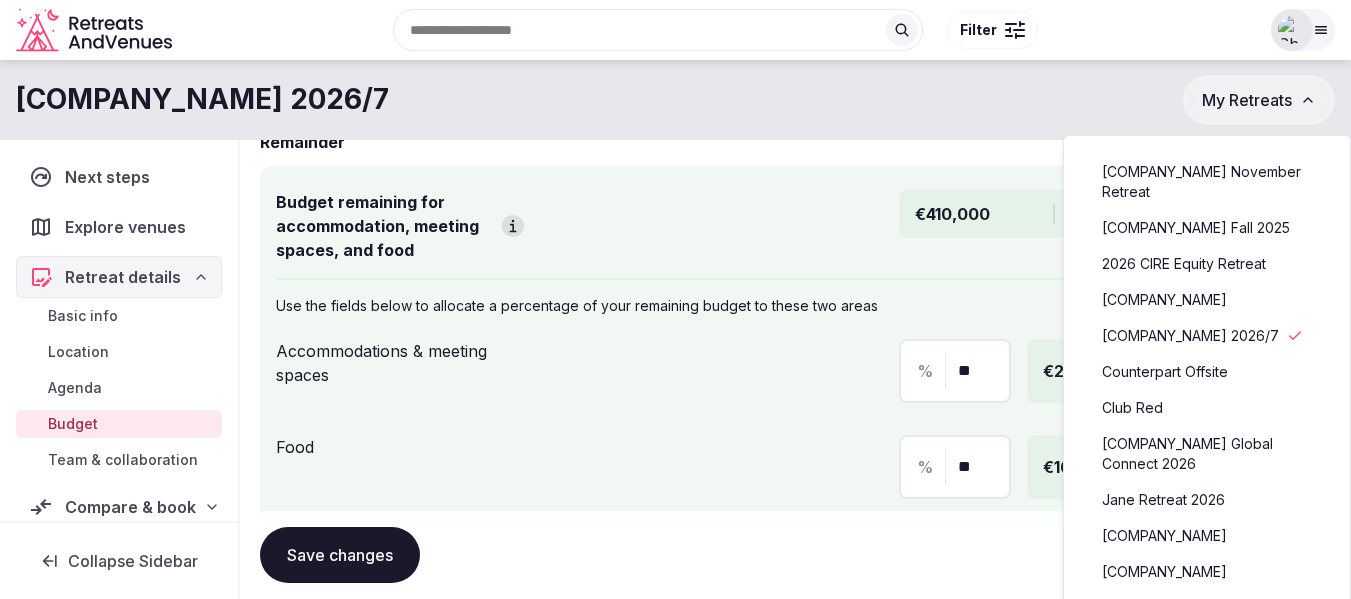 click on "Counterpart Offsite" at bounding box center [1207, 372] 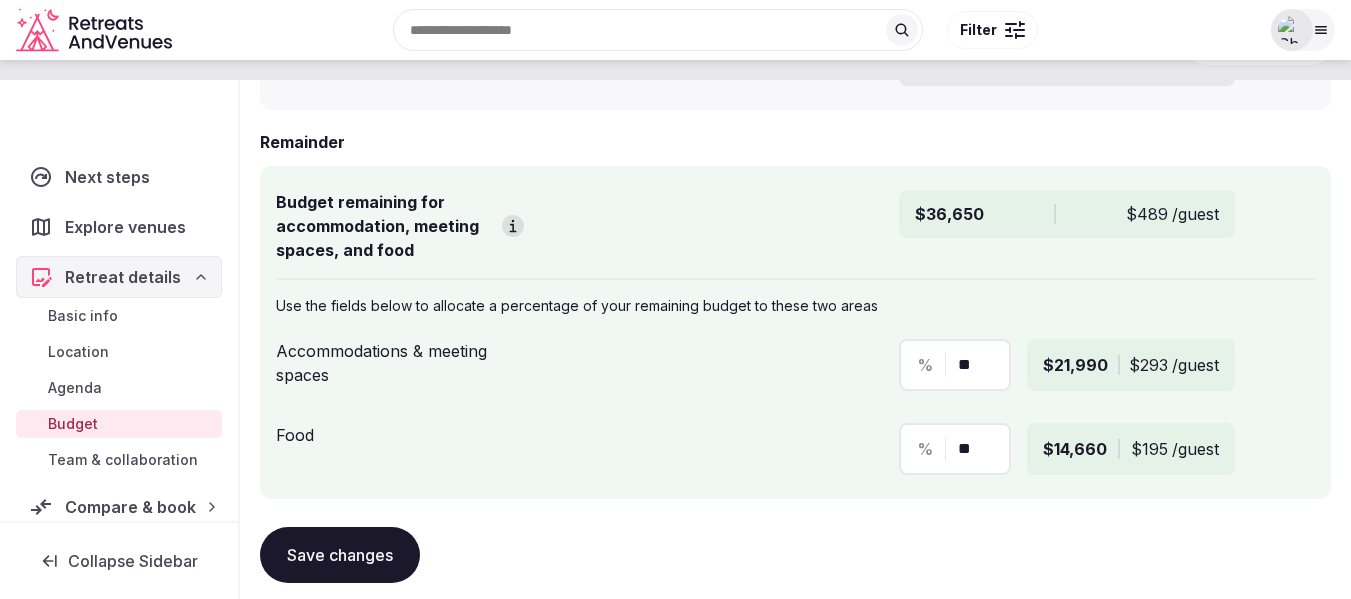 scroll, scrollTop: 0, scrollLeft: 0, axis: both 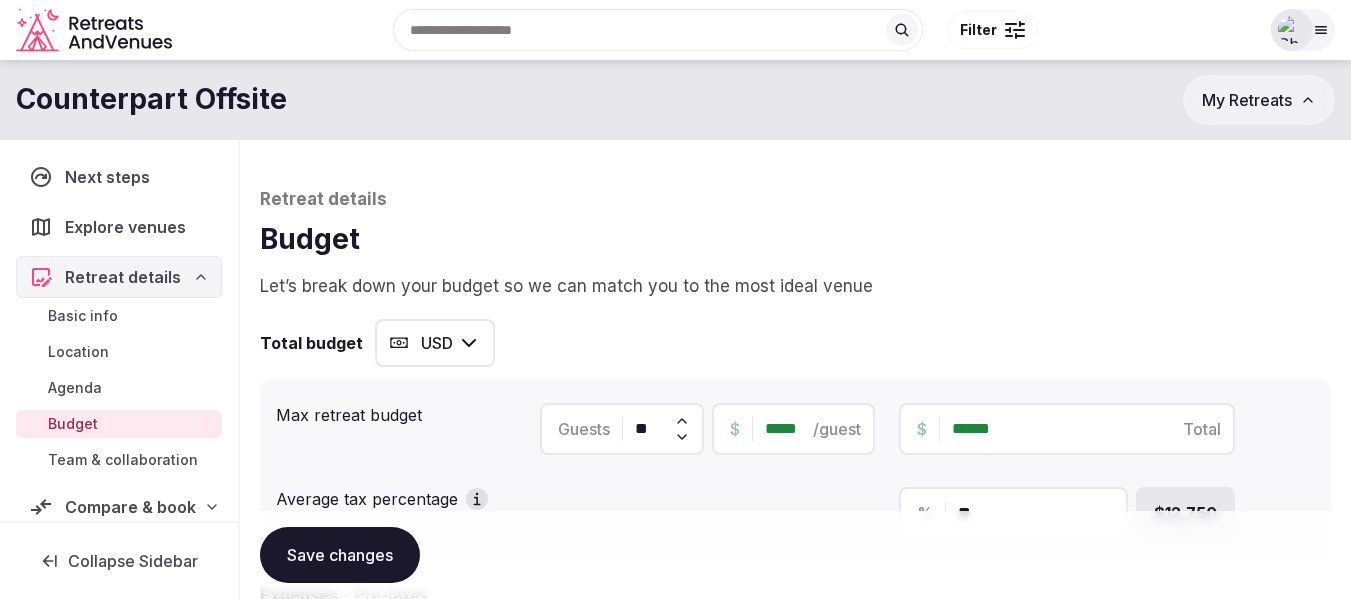 click on "Compare & book" at bounding box center [130, 507] 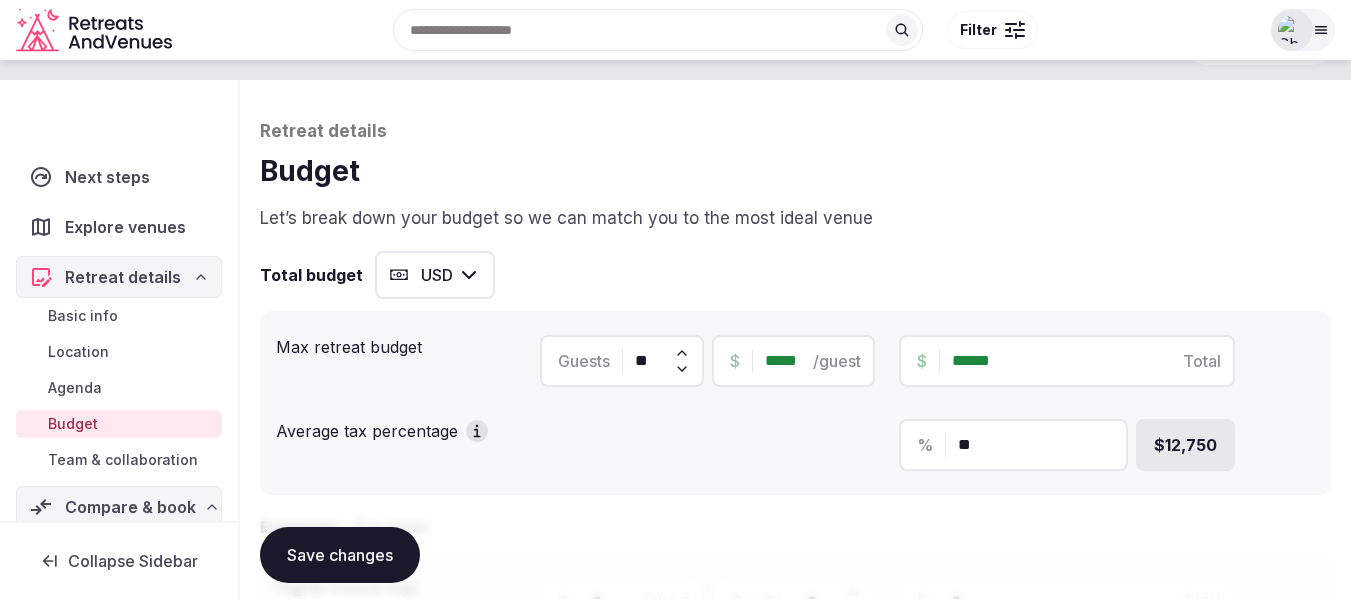 scroll, scrollTop: 200, scrollLeft: 0, axis: vertical 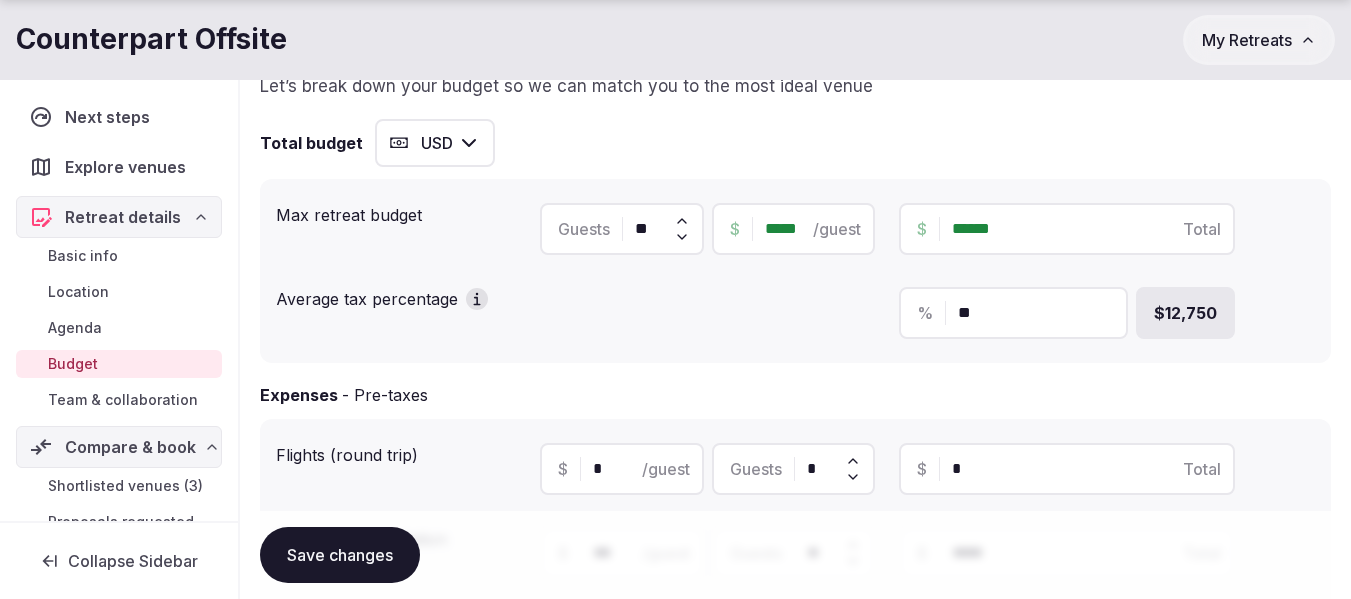 click on "Shortlisted venues (3)" at bounding box center (125, 486) 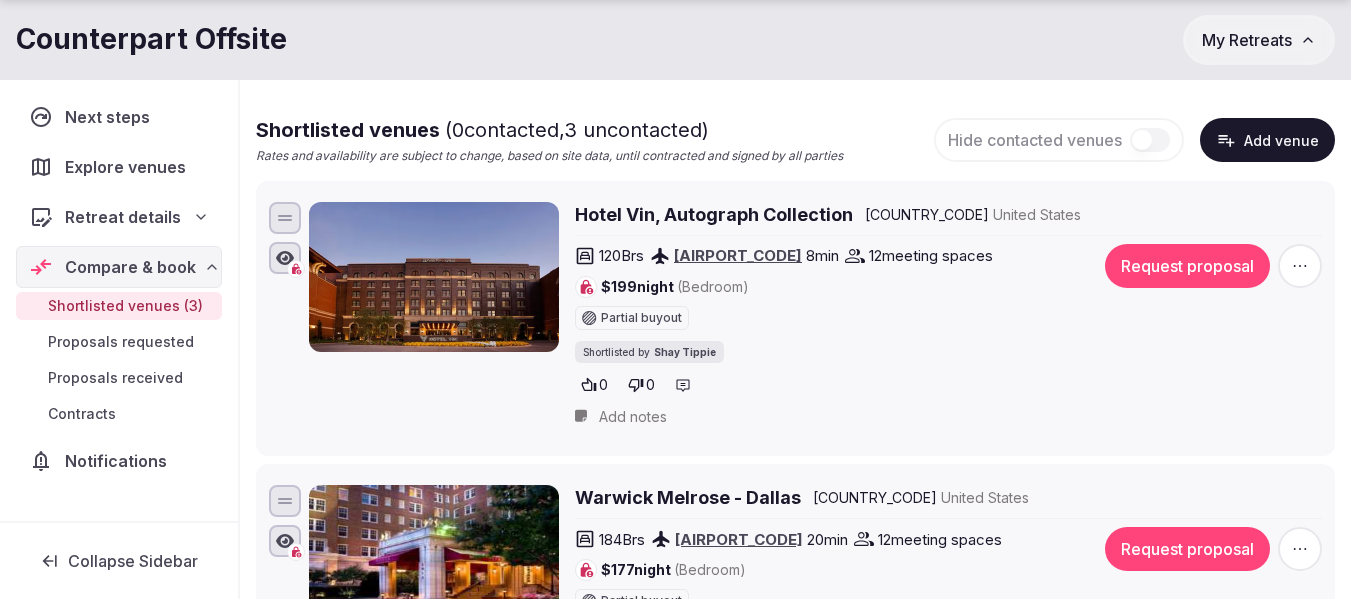 scroll, scrollTop: 500, scrollLeft: 0, axis: vertical 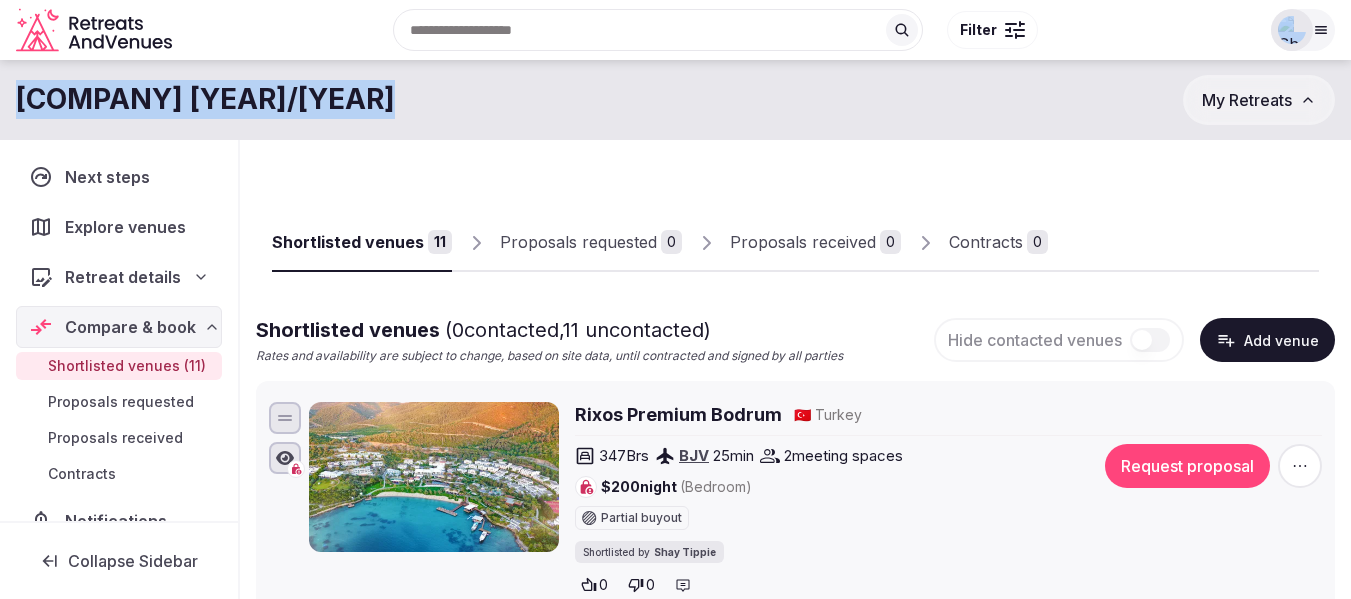 click on "My Retreats" at bounding box center [1247, 100] 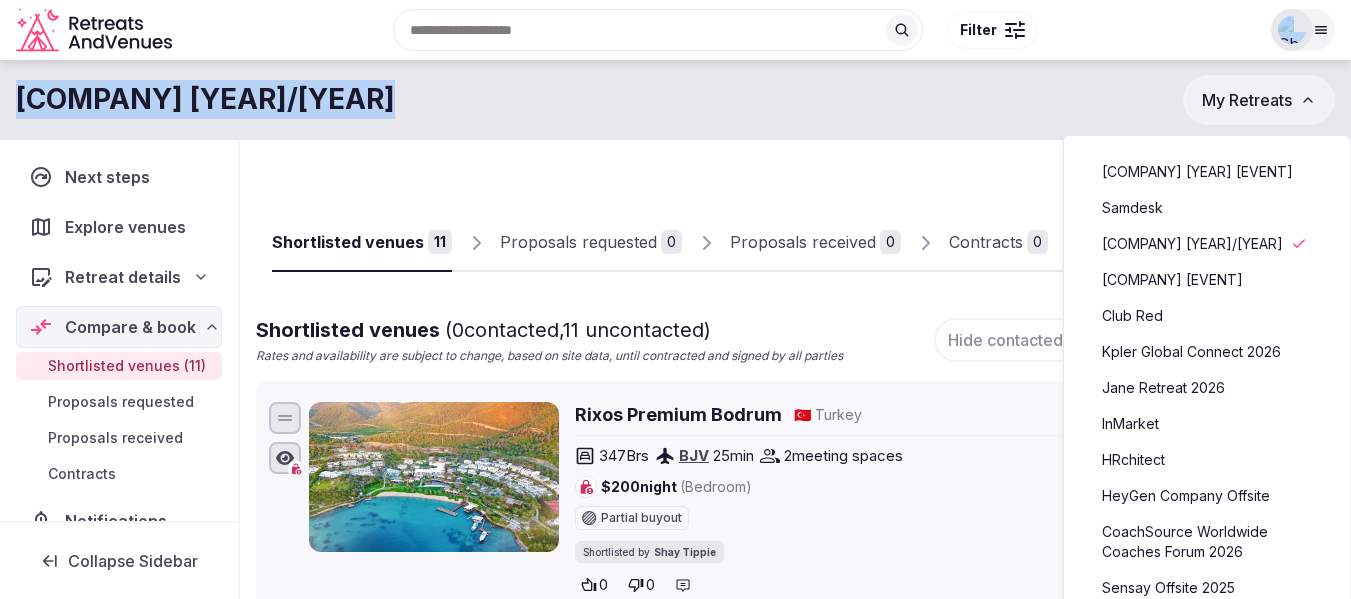 click on "InMarket" at bounding box center [1207, 424] 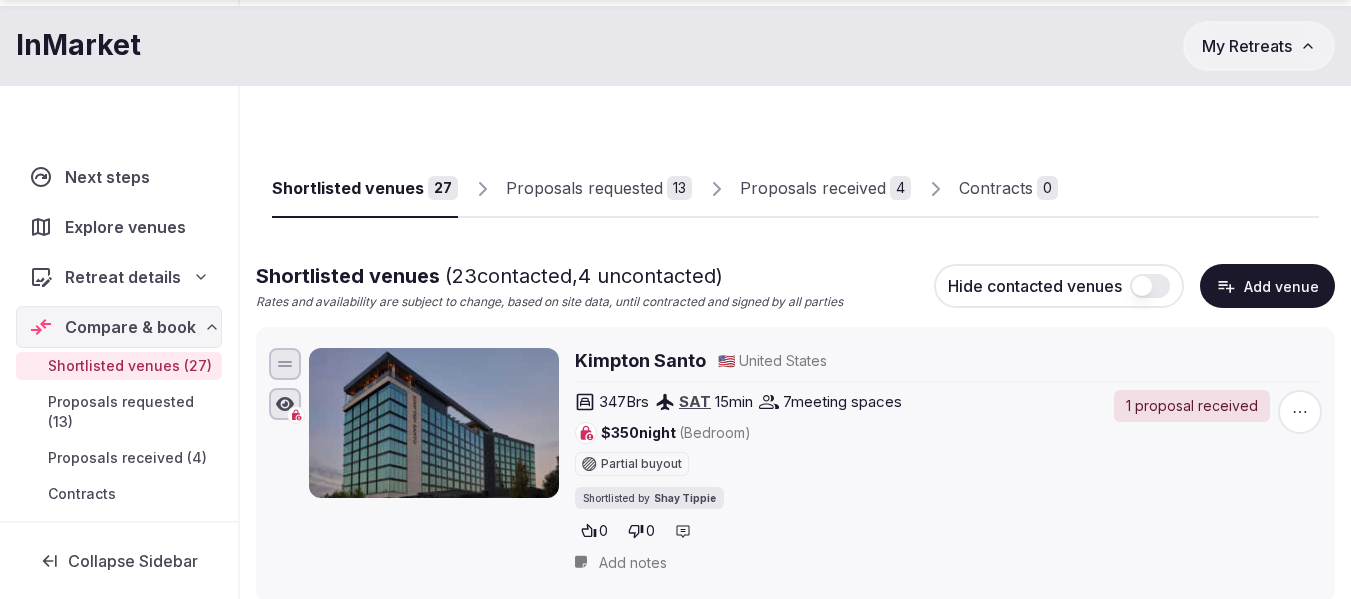 scroll, scrollTop: 100, scrollLeft: 0, axis: vertical 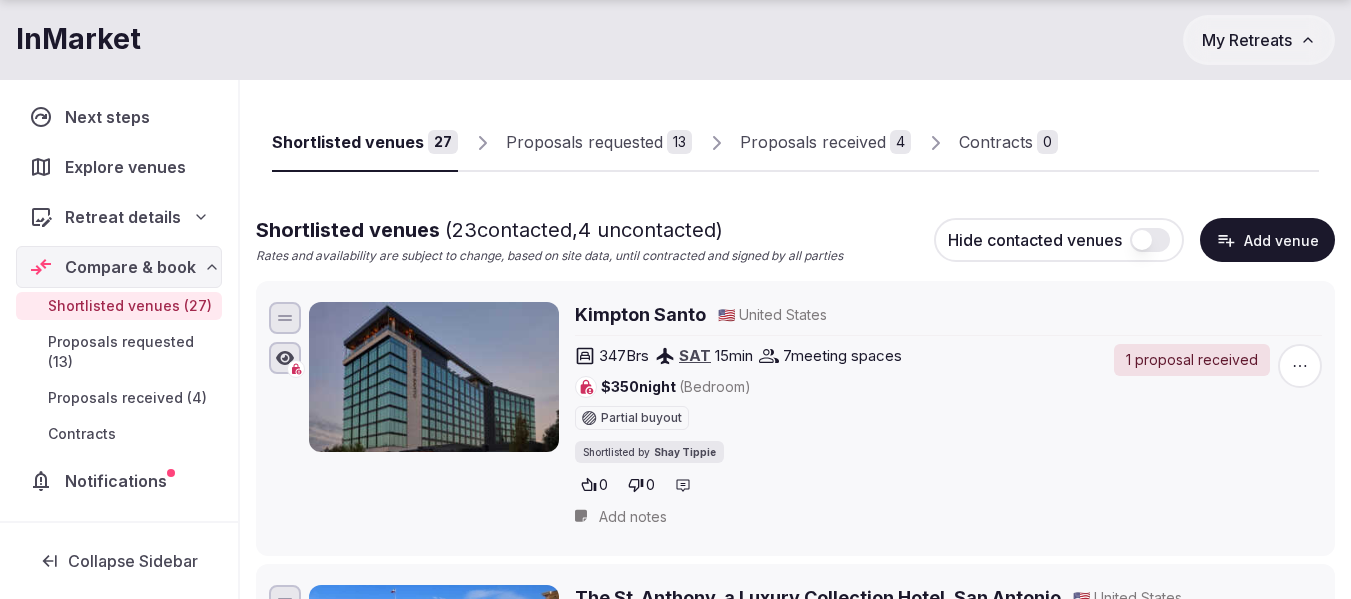click 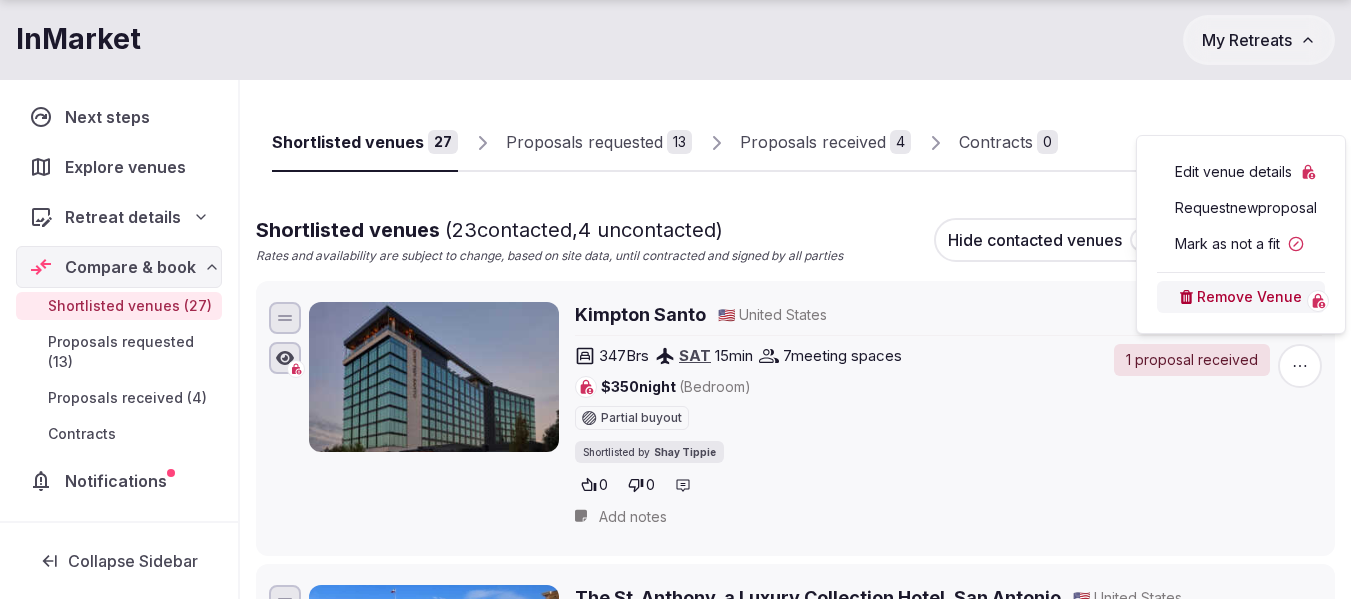 click on "347  Brs SAT 15  min 7  meeting spaces $350  night   (Bedroom) Partial buyout Shortlisted by   Shay Tippie 0 0" at bounding box center (832, 421) 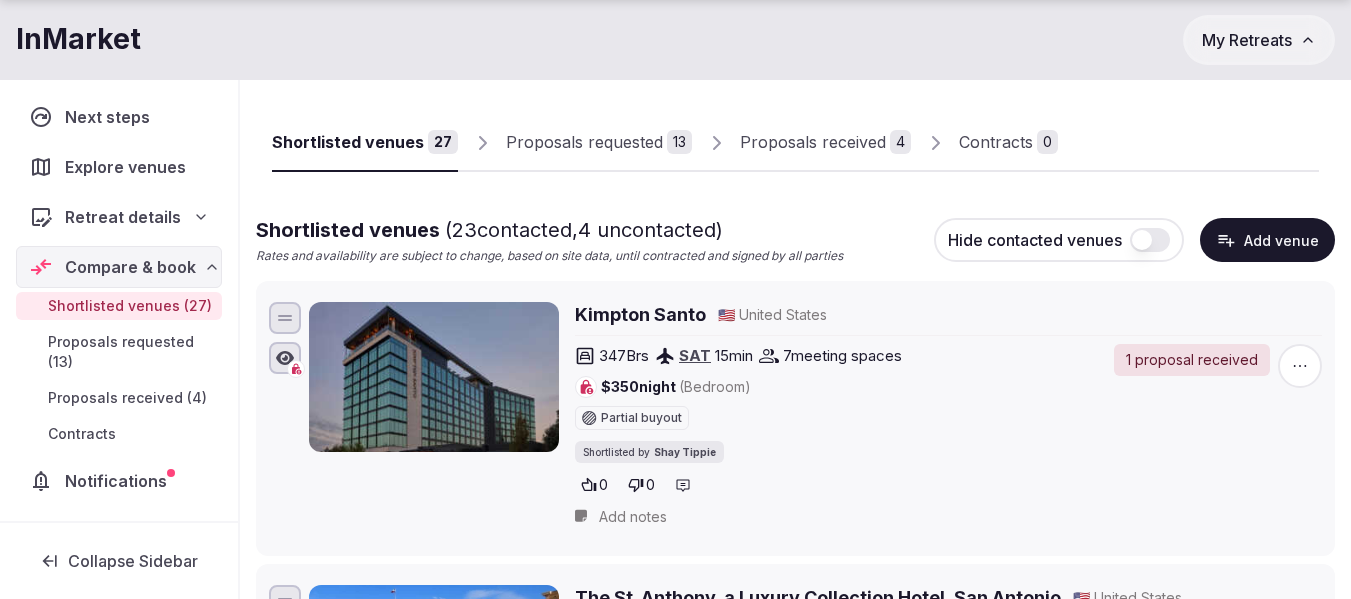 click on "Proposals received" at bounding box center [813, 142] 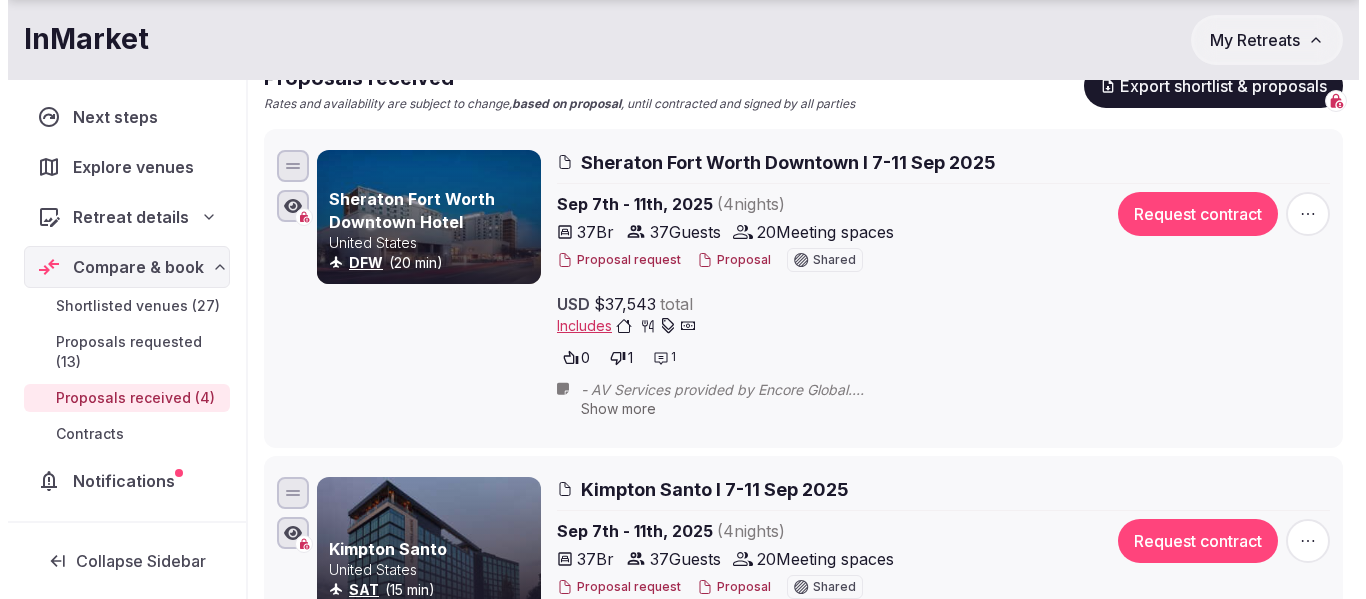 scroll, scrollTop: 500, scrollLeft: 0, axis: vertical 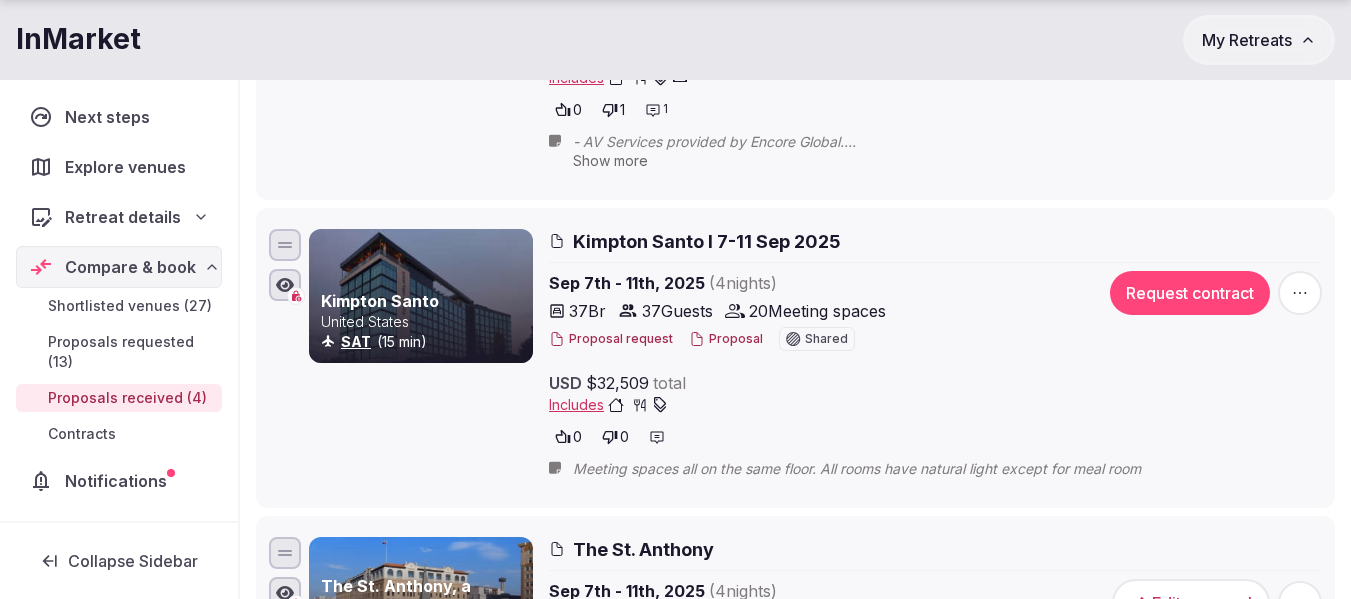 click on "Request contract" at bounding box center (1190, 293) 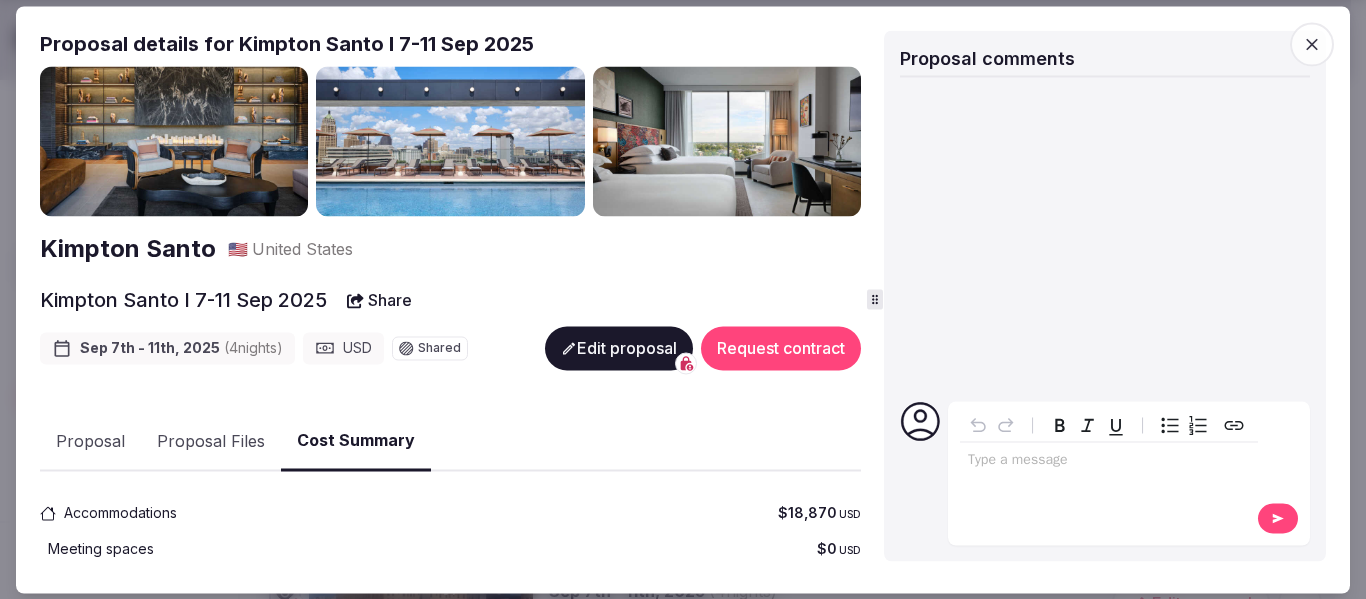 click on "Request contract" at bounding box center [781, 349] 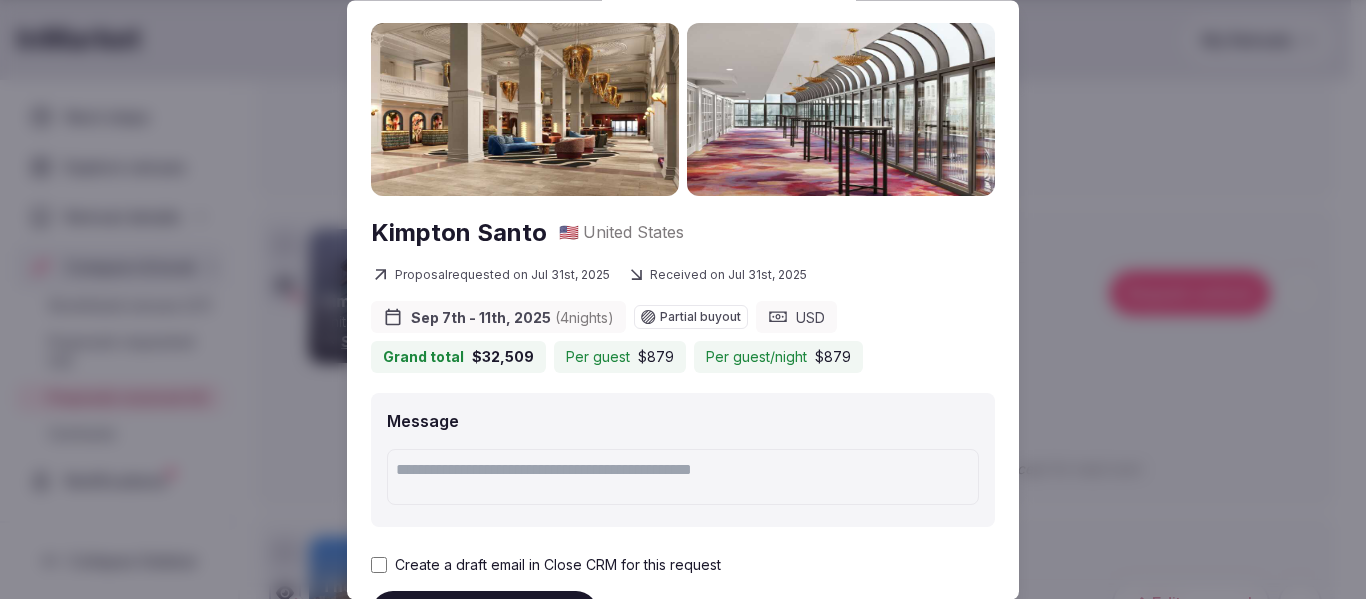 scroll, scrollTop: 182, scrollLeft: 0, axis: vertical 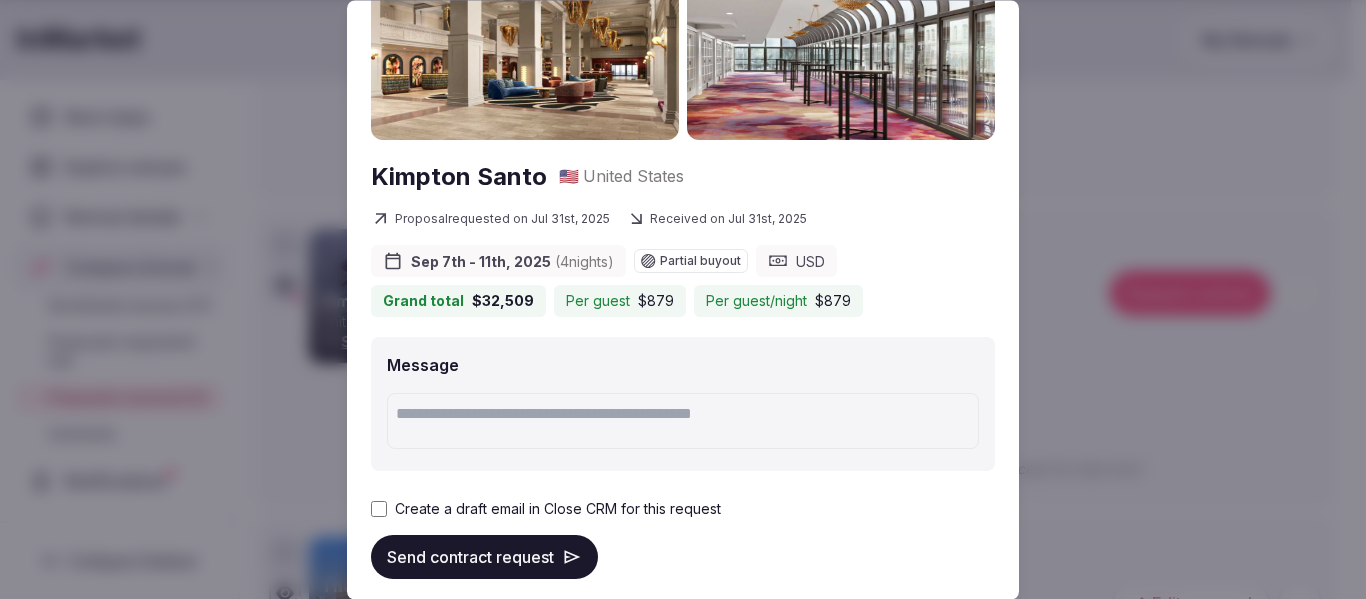 click on "Send contract request" at bounding box center (484, 557) 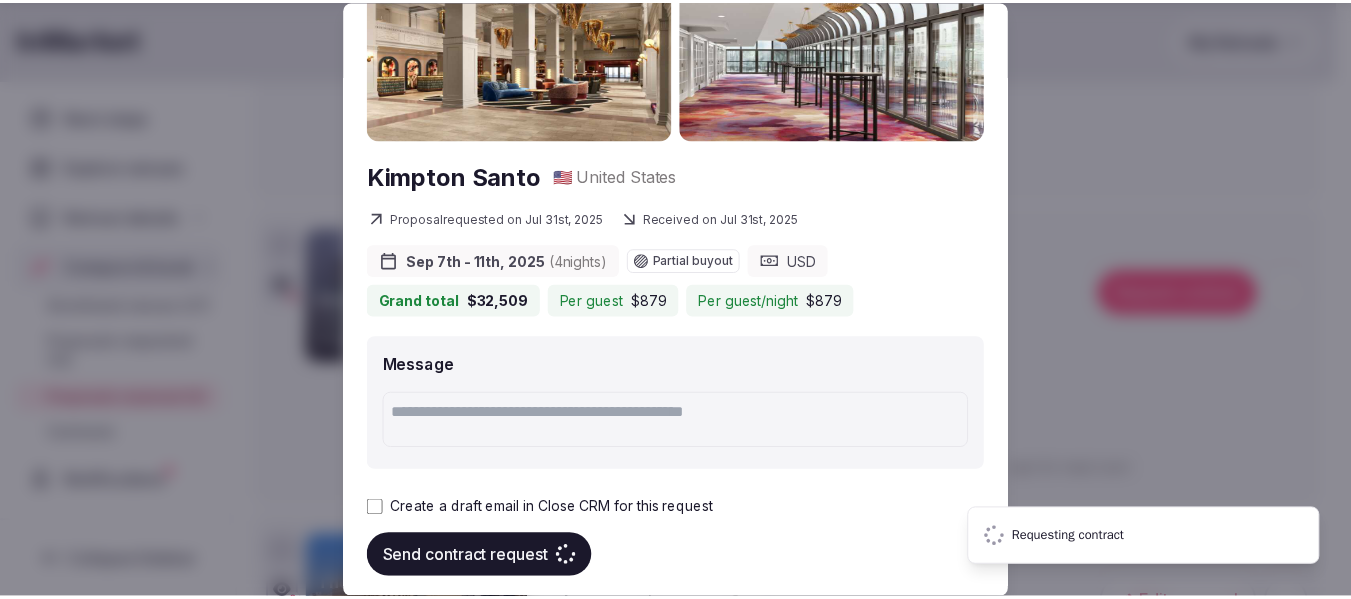 scroll, scrollTop: 124, scrollLeft: 0, axis: vertical 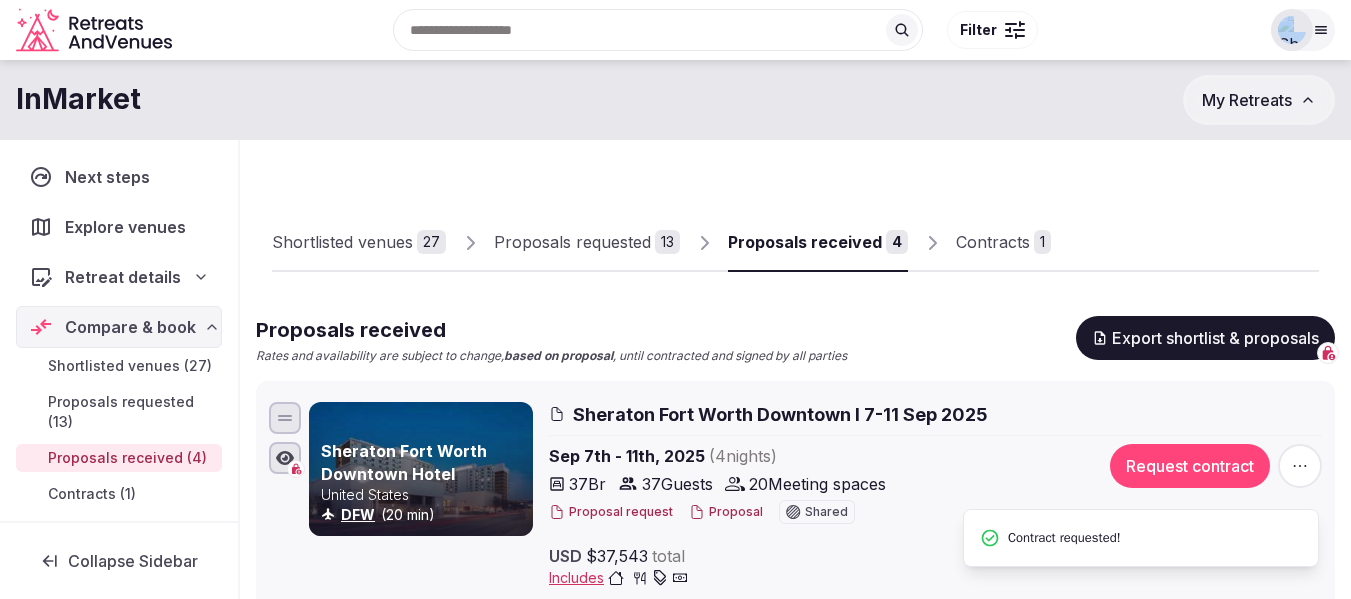 click on "Contracts" at bounding box center [993, 242] 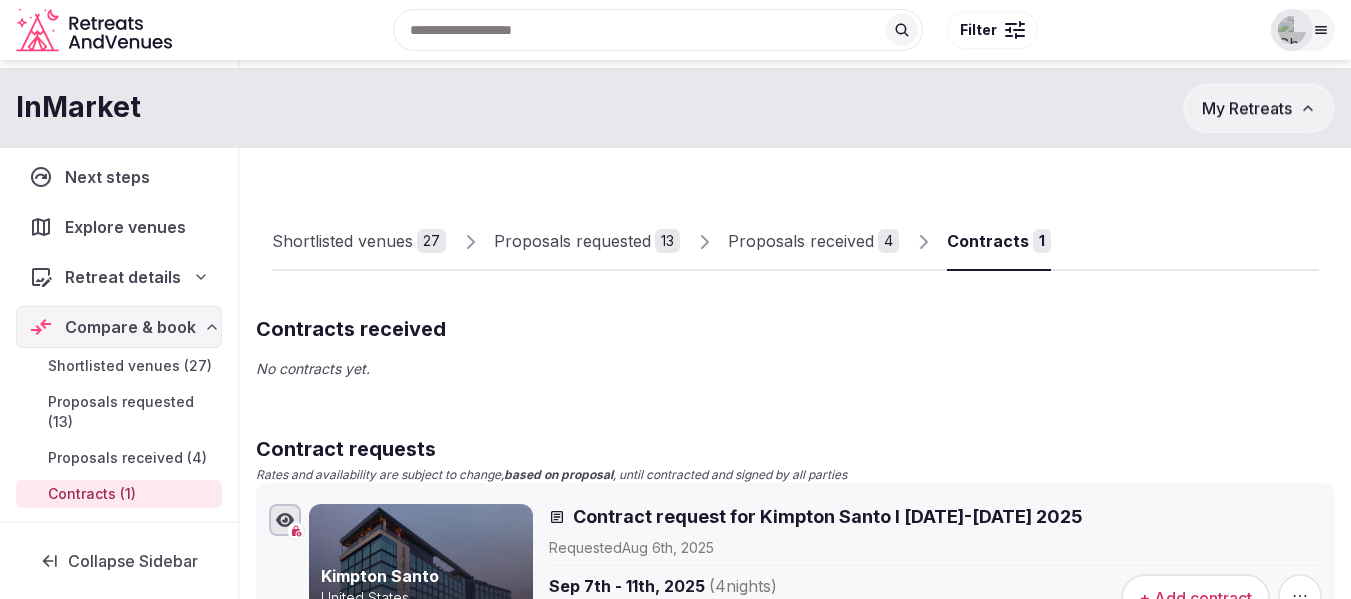 scroll, scrollTop: 0, scrollLeft: 0, axis: both 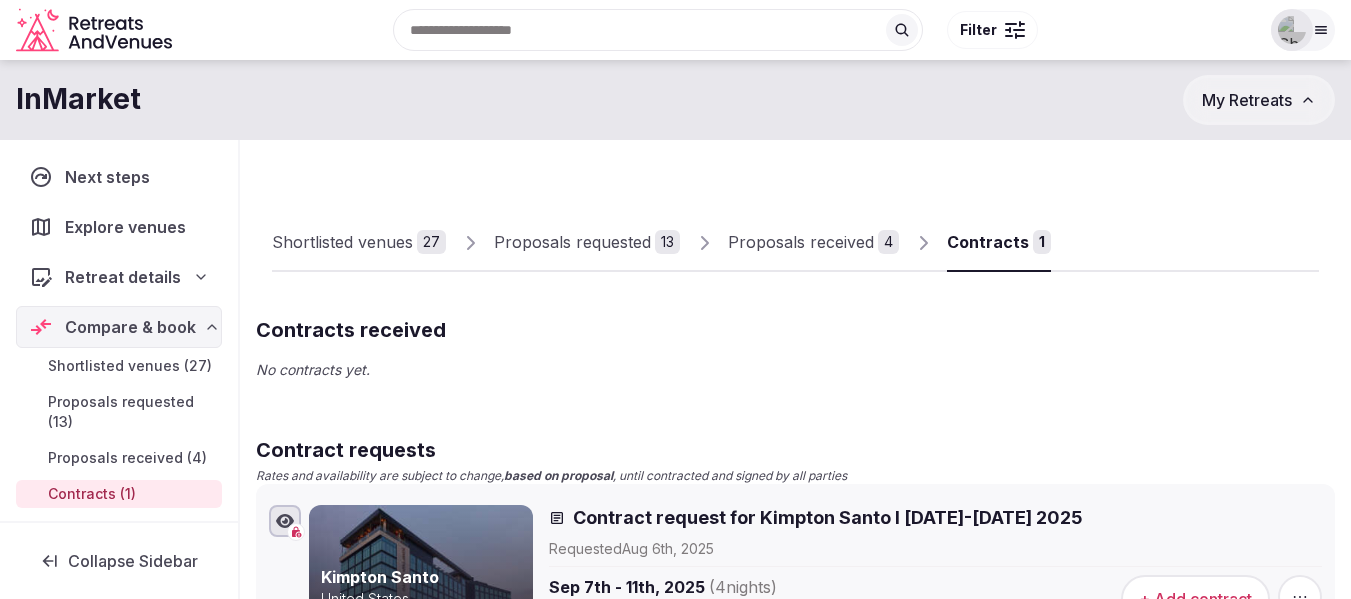 click on "My Retreats" at bounding box center (1247, 100) 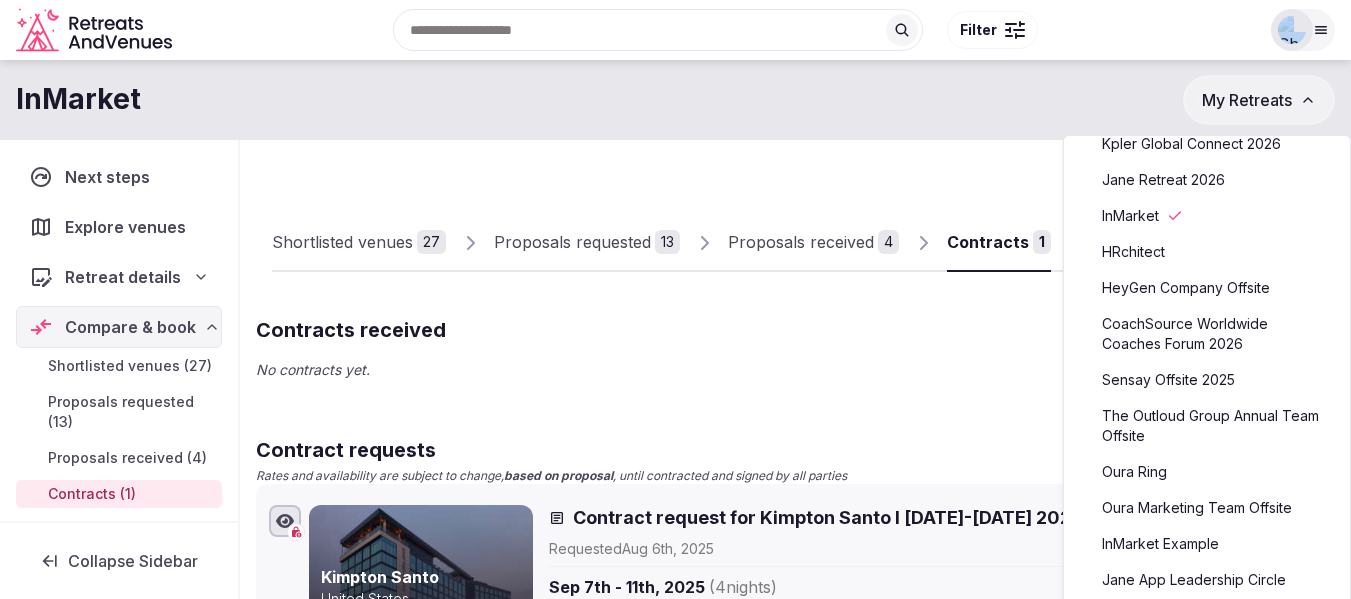 scroll, scrollTop: 400, scrollLeft: 0, axis: vertical 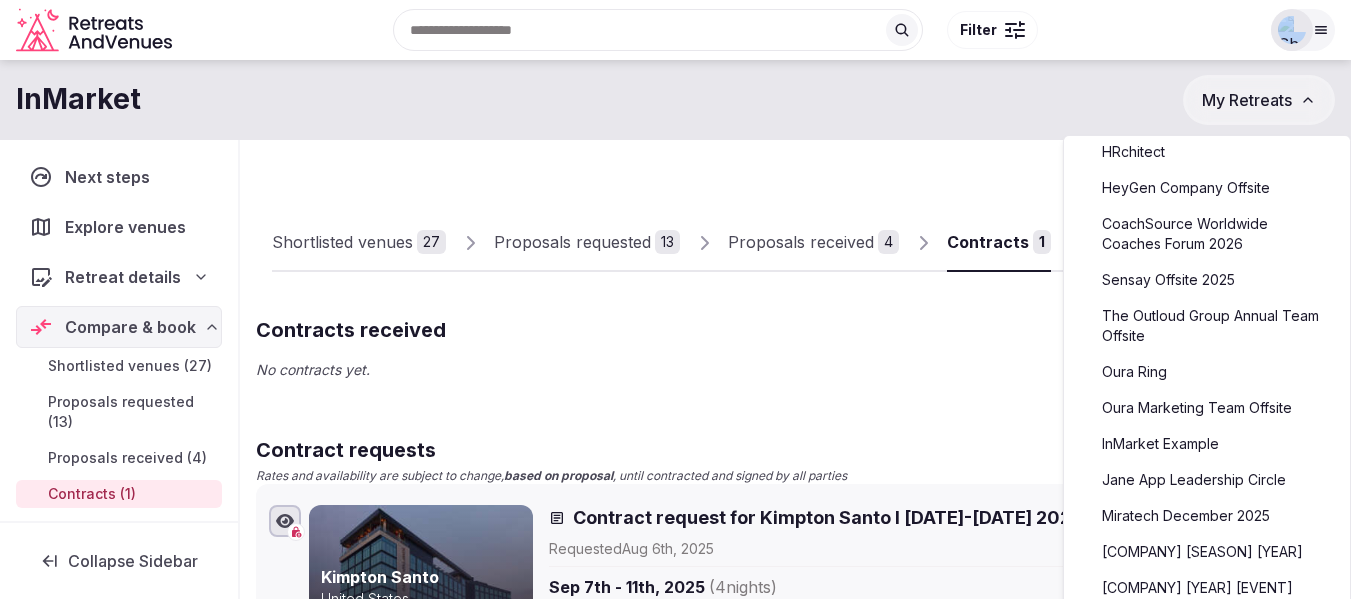 click on "Tines Top Performers Club 2026" at bounding box center [1207, 588] 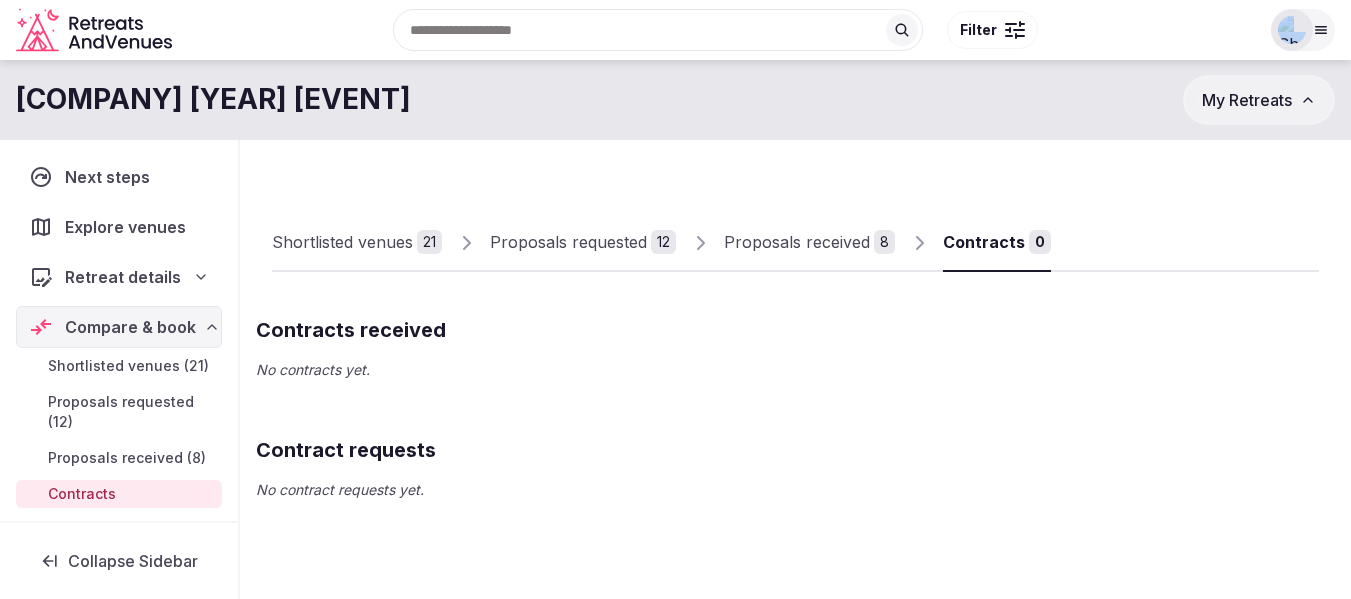 click on "Proposals received" at bounding box center [797, 242] 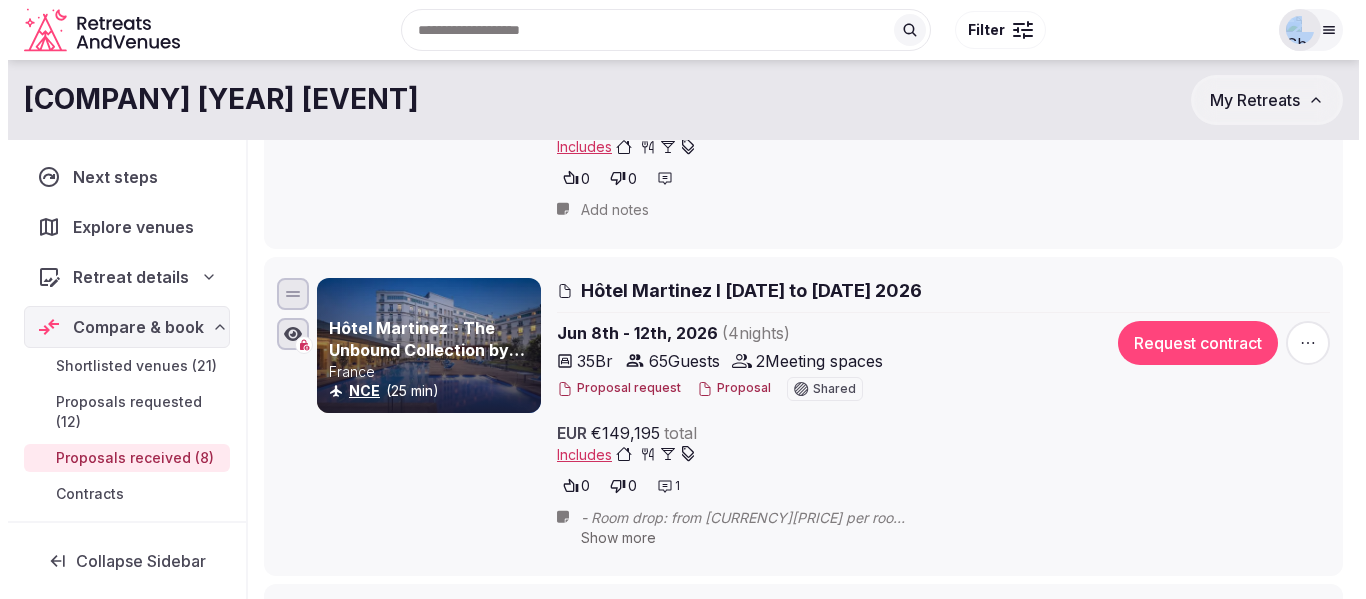 scroll, scrollTop: 1200, scrollLeft: 0, axis: vertical 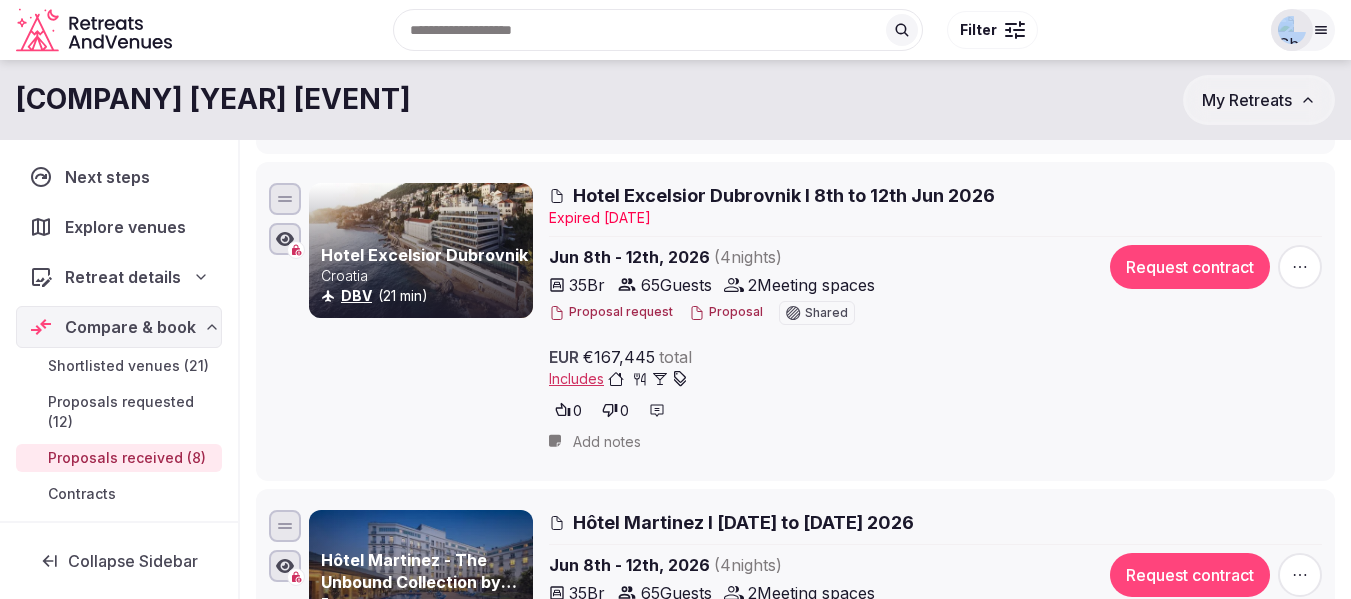 click on "Request contract" at bounding box center [1190, 267] 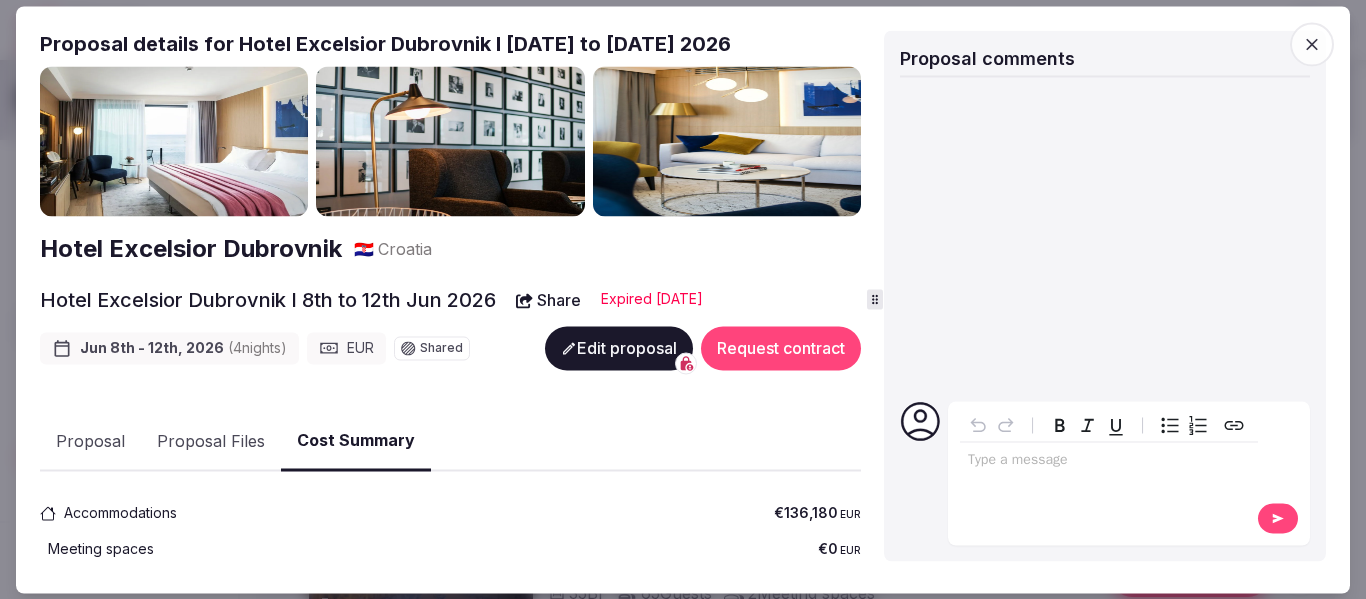 click on "Request contract" at bounding box center [781, 349] 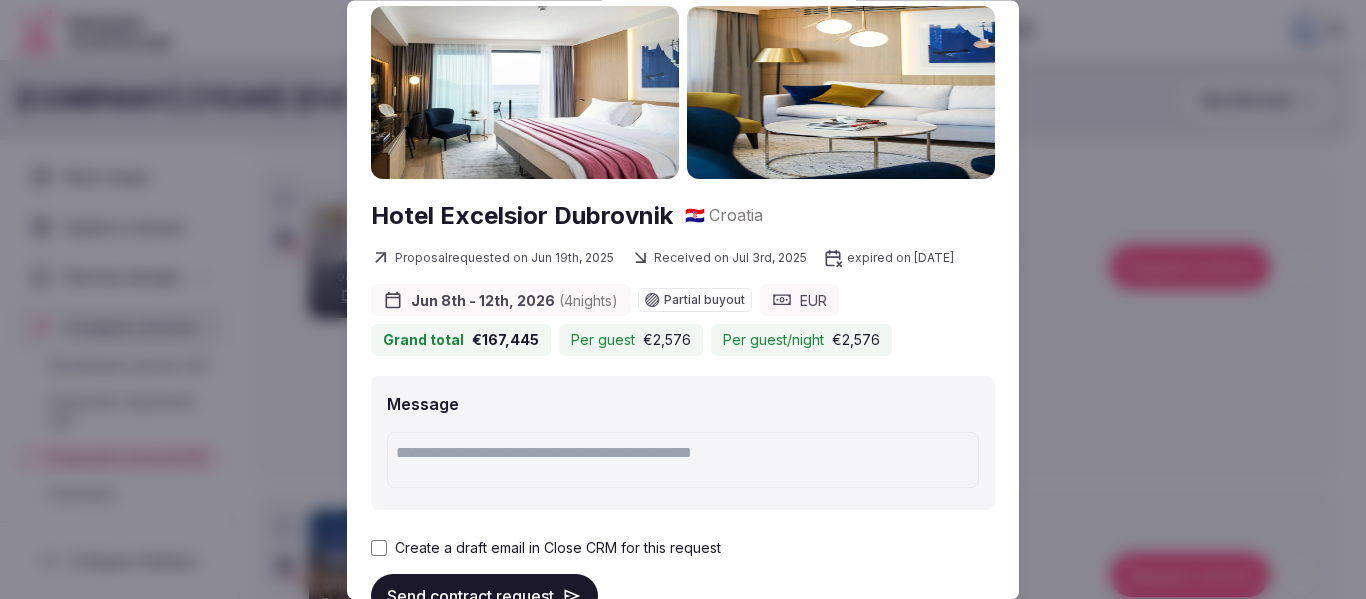 scroll, scrollTop: 233, scrollLeft: 0, axis: vertical 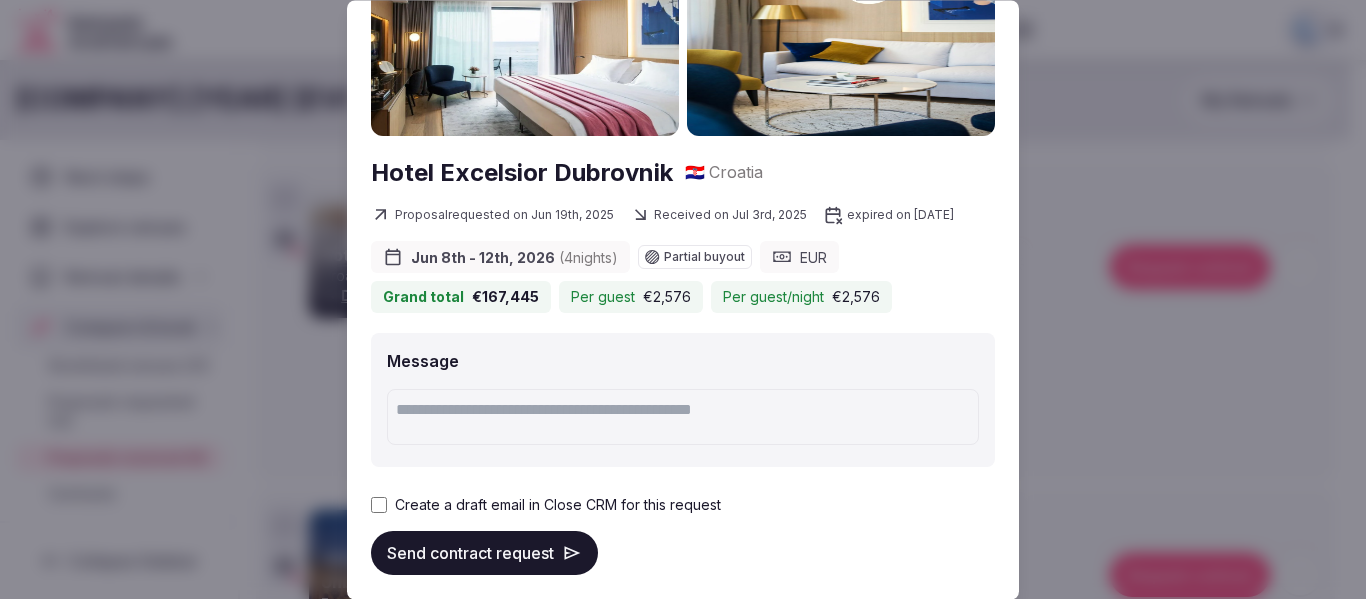 click on "Send contract request" at bounding box center [484, 553] 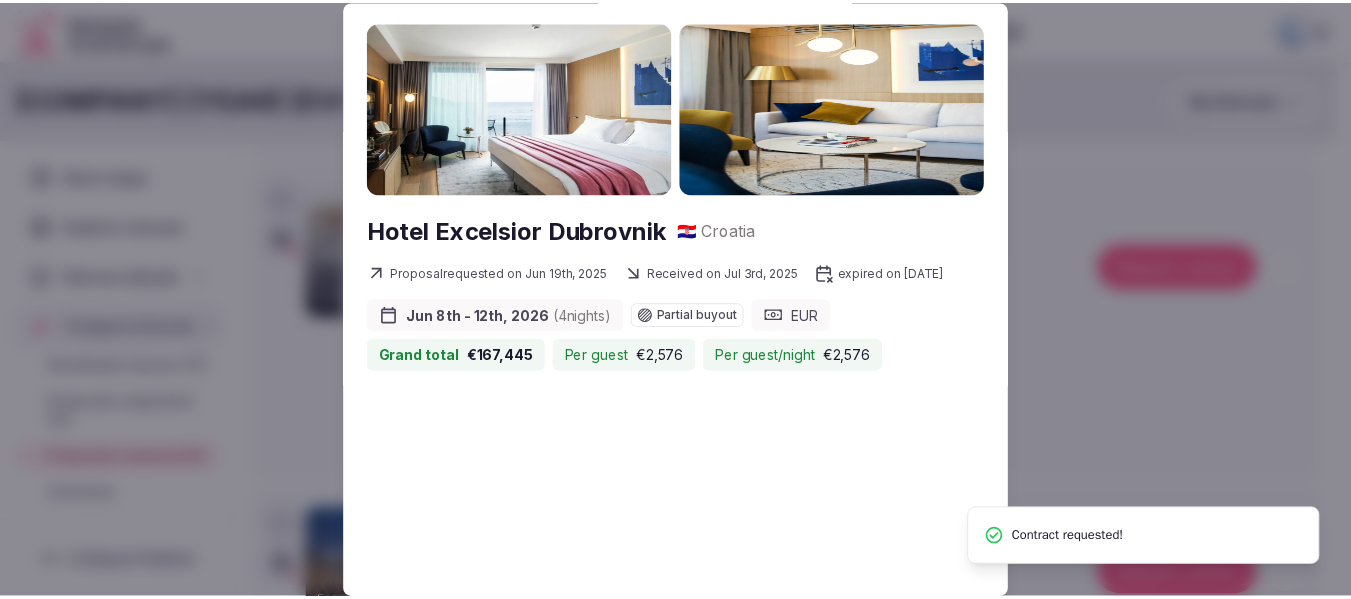 scroll, scrollTop: 175, scrollLeft: 0, axis: vertical 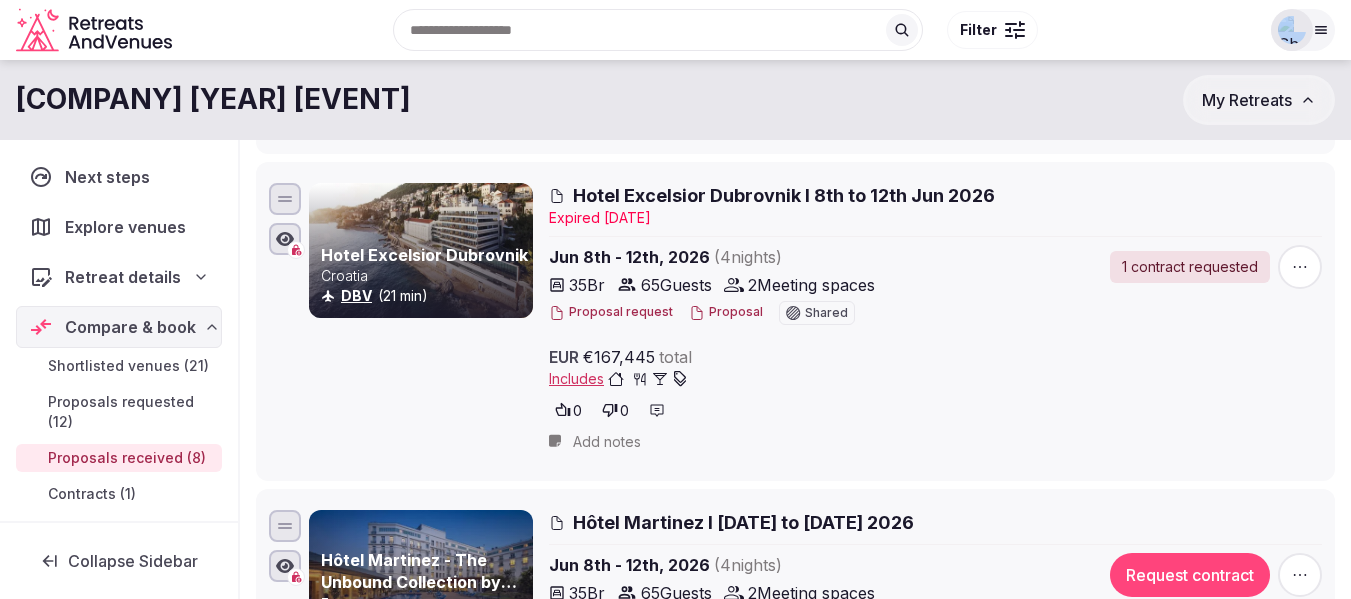 click on "My Retreats" at bounding box center [1259, 100] 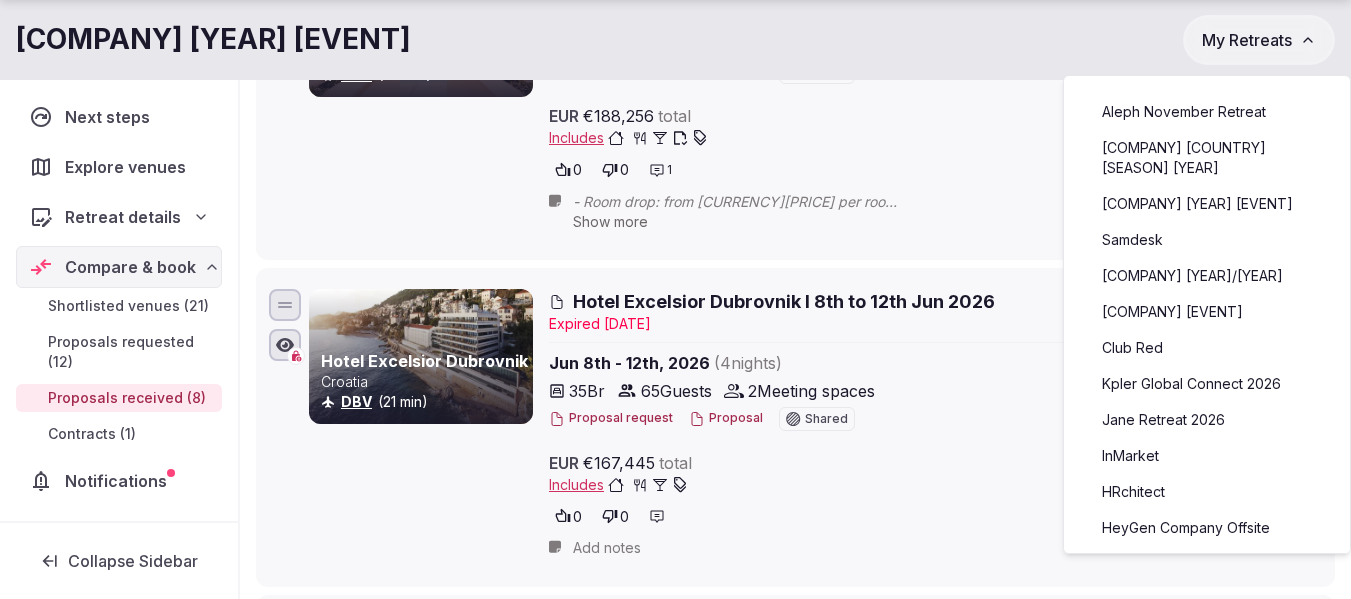 scroll, scrollTop: 1200, scrollLeft: 0, axis: vertical 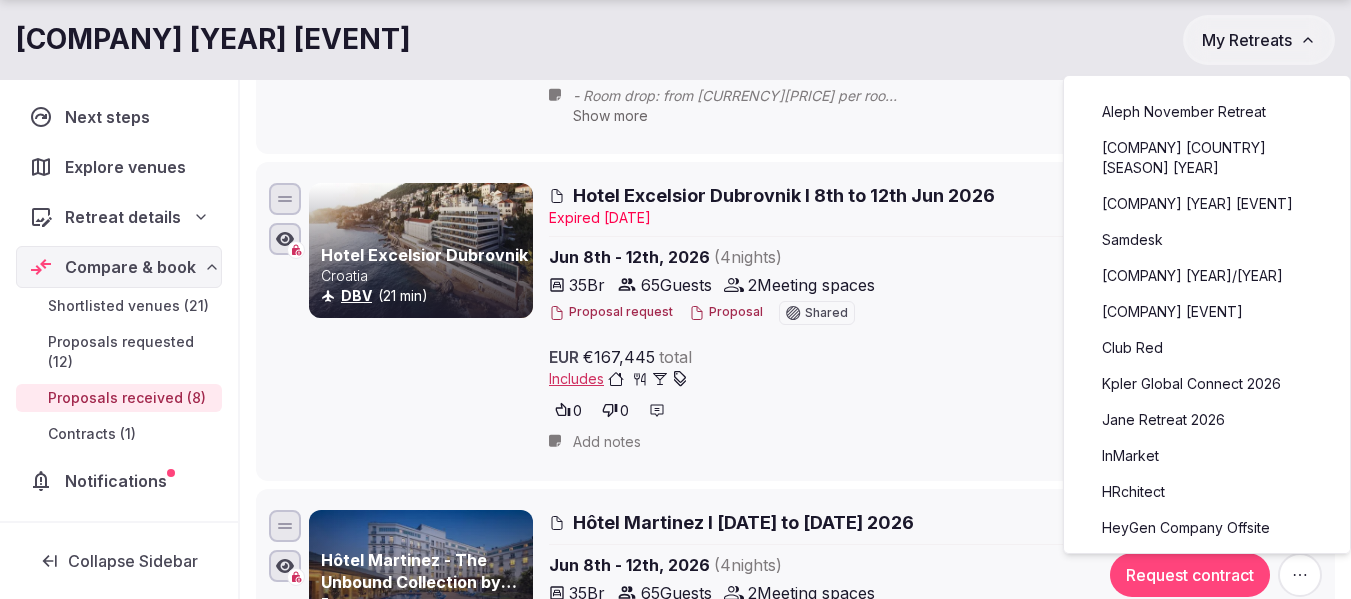 click on "Club Red" at bounding box center (1207, 348) 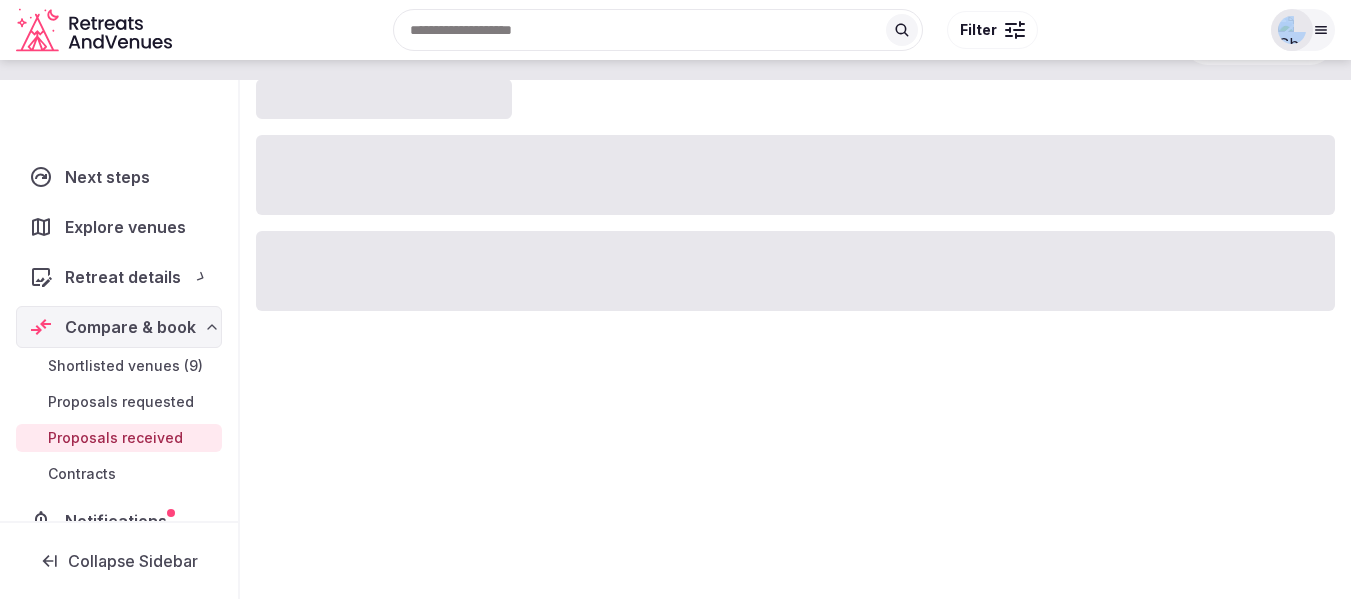 scroll, scrollTop: 0, scrollLeft: 0, axis: both 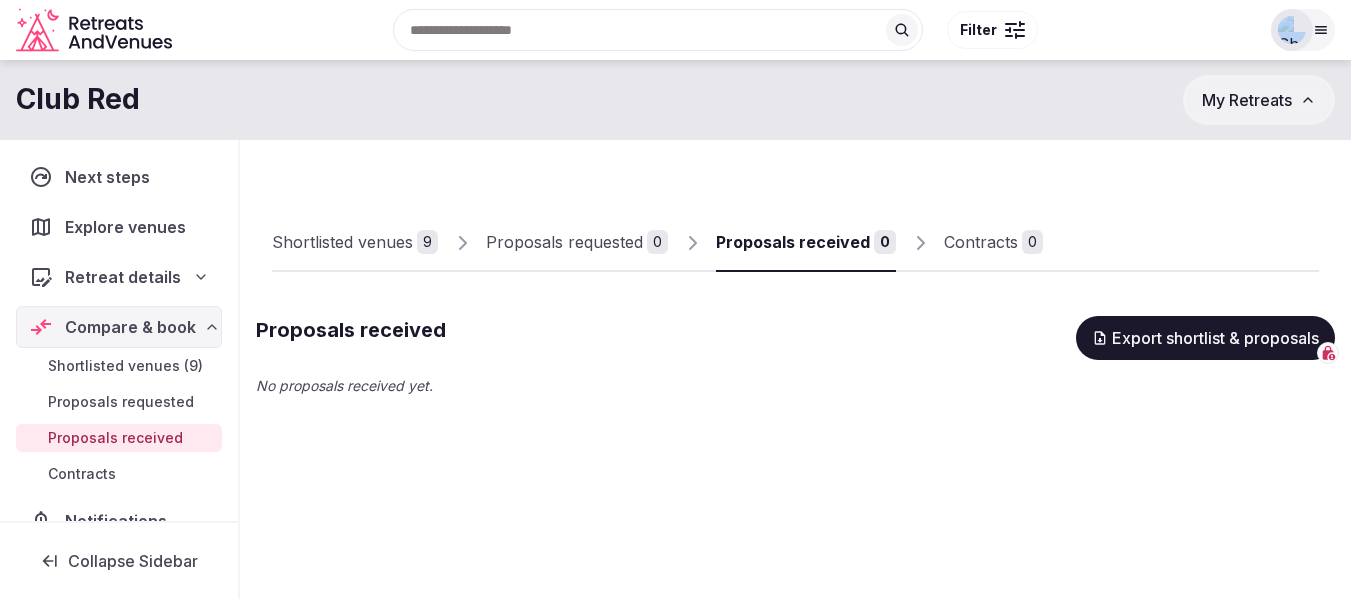 click on "Shortlisted venues" at bounding box center (342, 242) 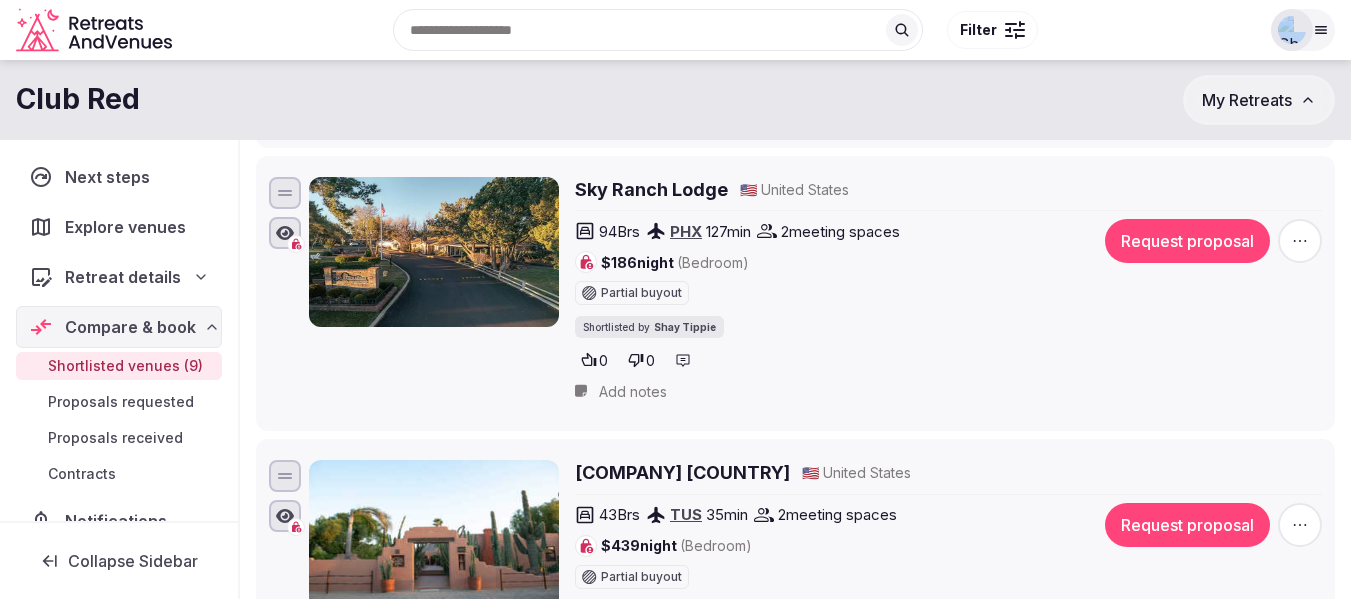 scroll, scrollTop: 800, scrollLeft: 0, axis: vertical 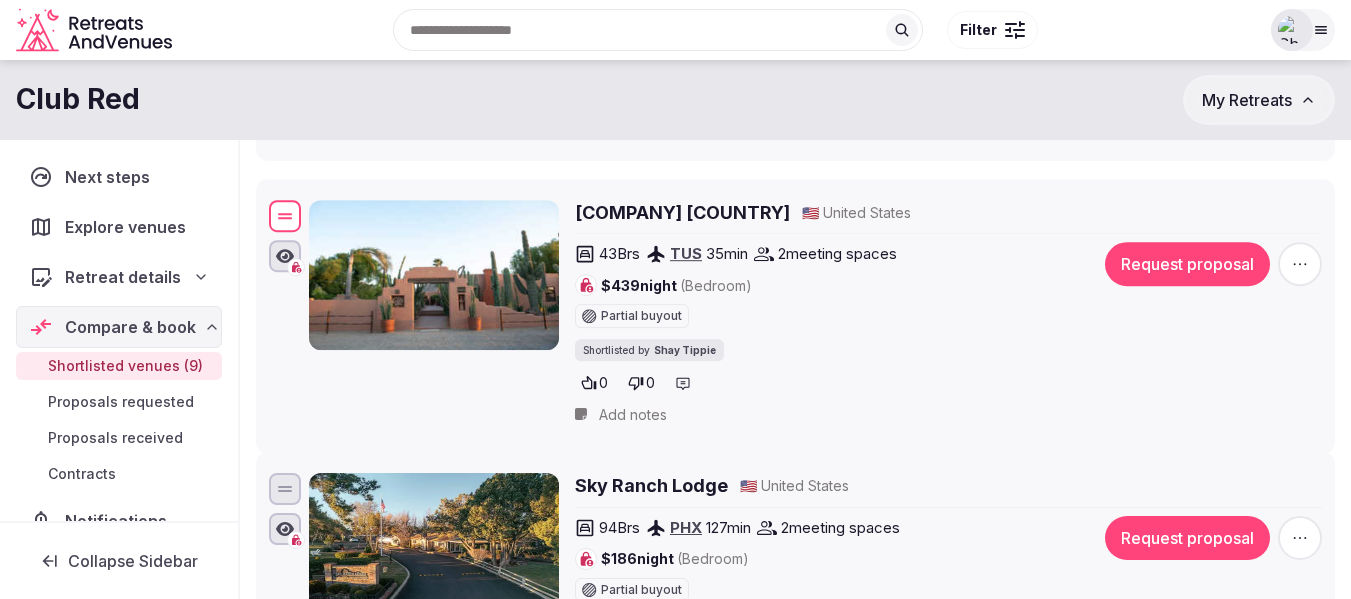 drag, startPoint x: 281, startPoint y: 488, endPoint x: 261, endPoint y: 215, distance: 273.73163 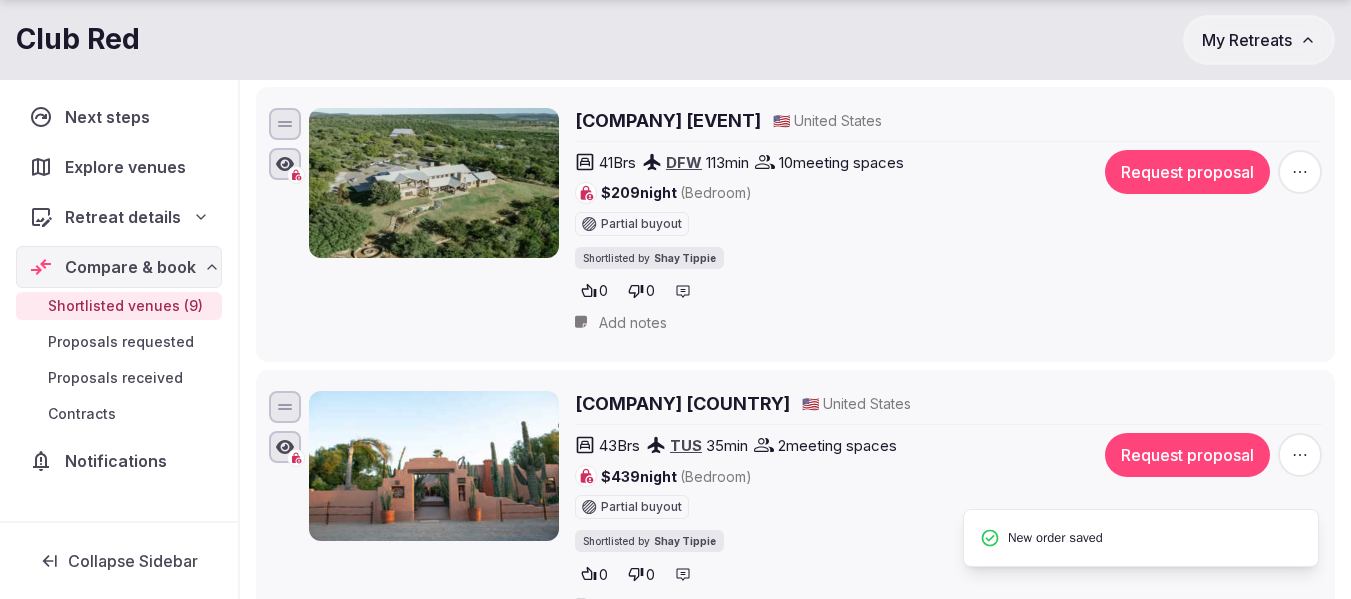 scroll, scrollTop: 600, scrollLeft: 0, axis: vertical 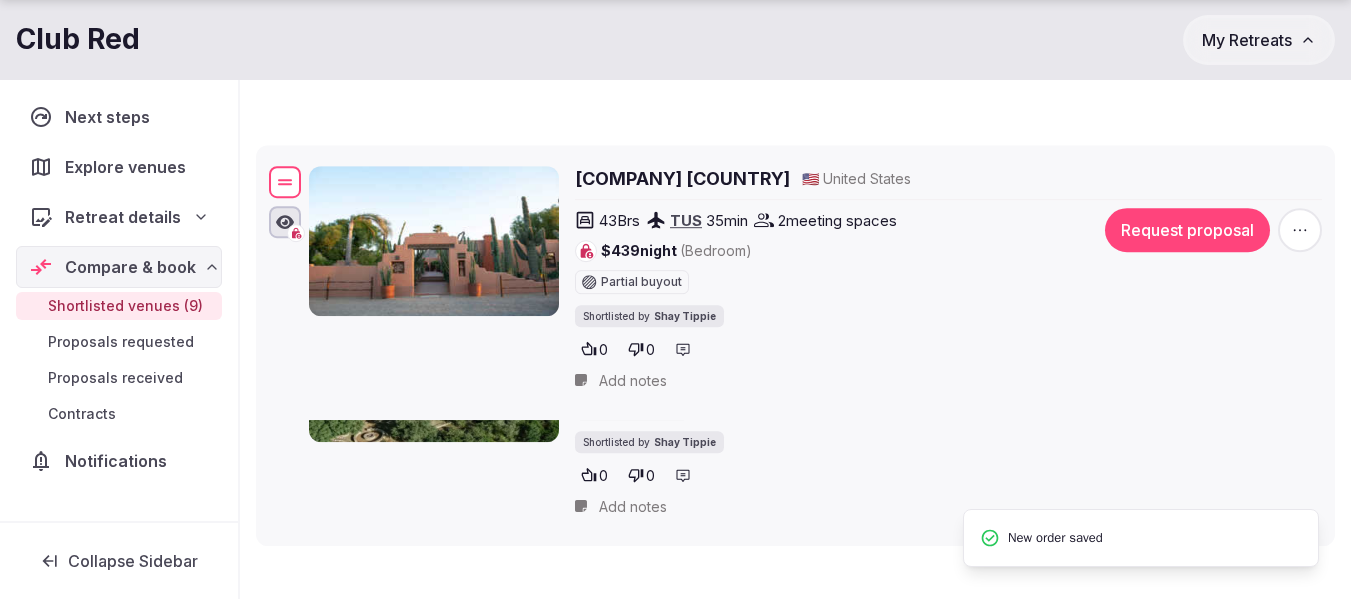 drag, startPoint x: 286, startPoint y: 404, endPoint x: 271, endPoint y: 176, distance: 228.49289 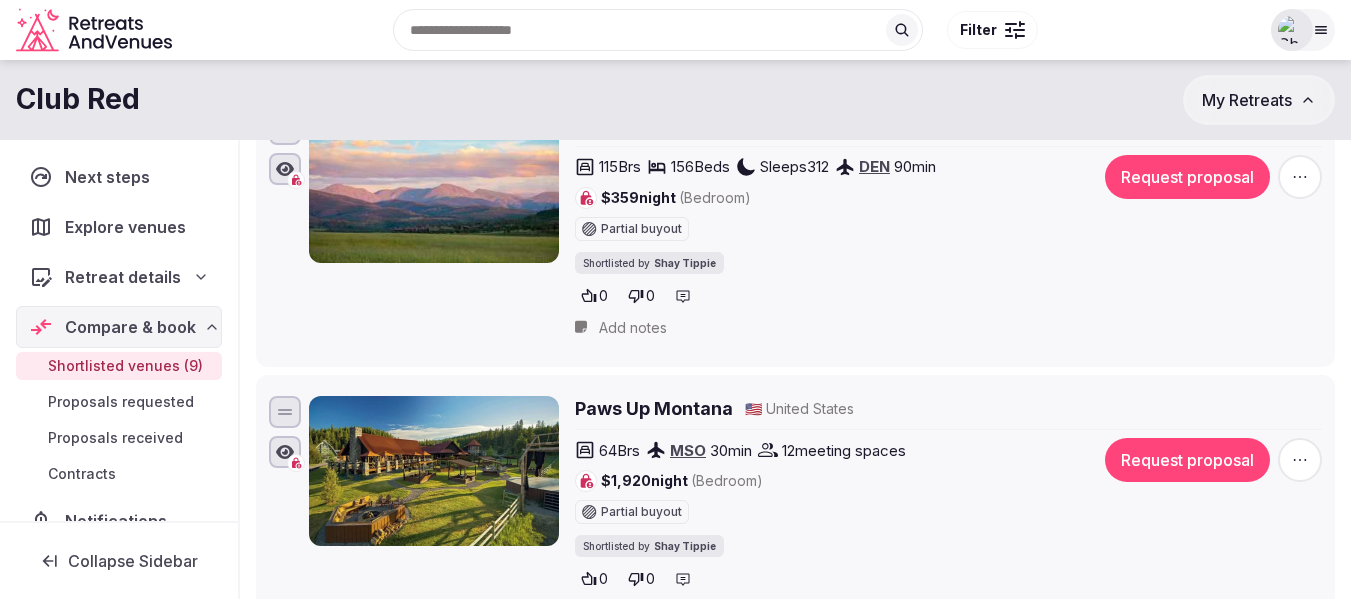 scroll, scrollTop: 1700, scrollLeft: 0, axis: vertical 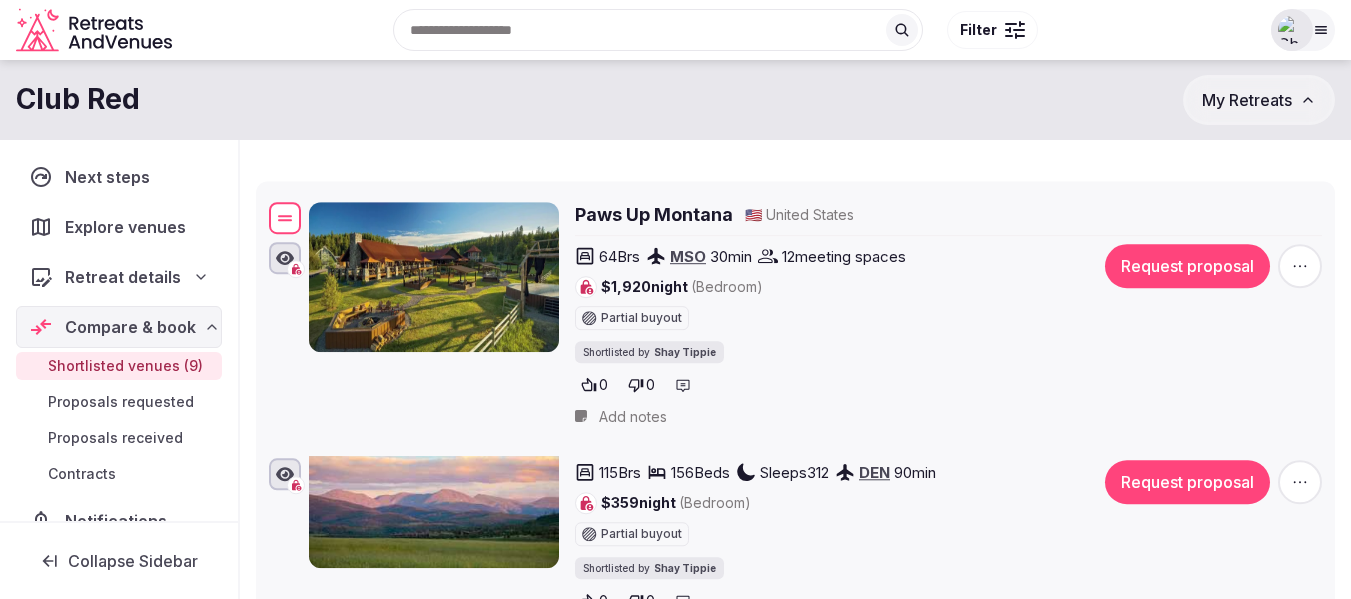 drag, startPoint x: 284, startPoint y: 457, endPoint x: 278, endPoint y: 213, distance: 244.07376 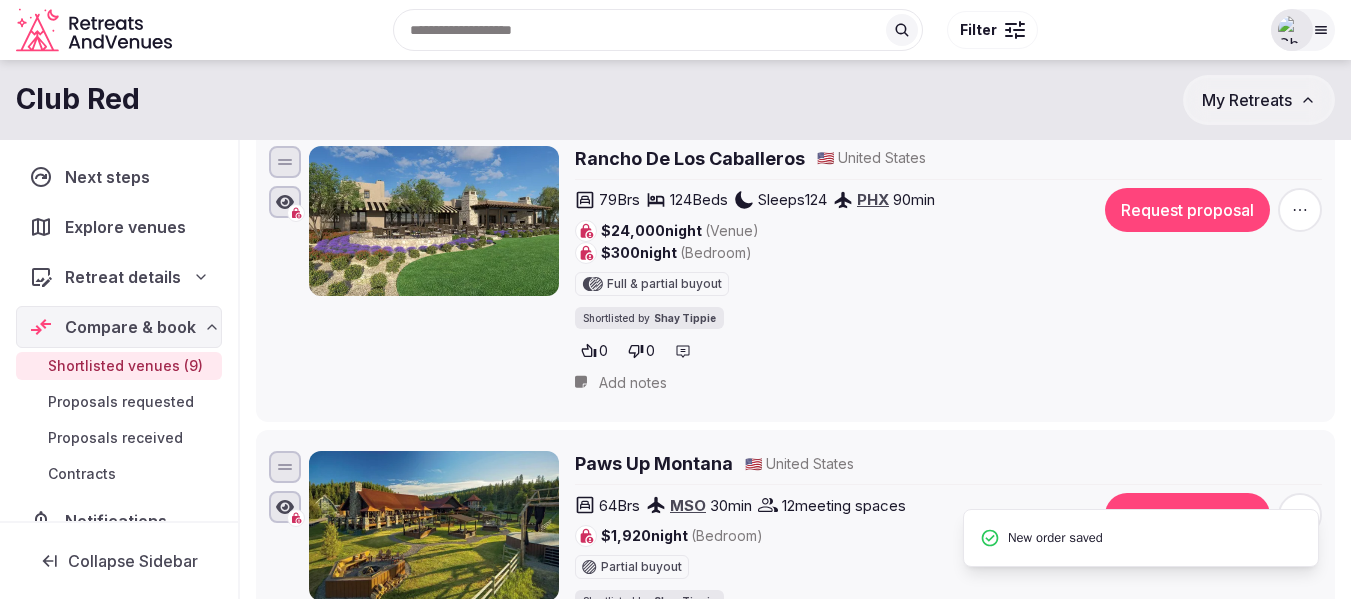 scroll, scrollTop: 1400, scrollLeft: 0, axis: vertical 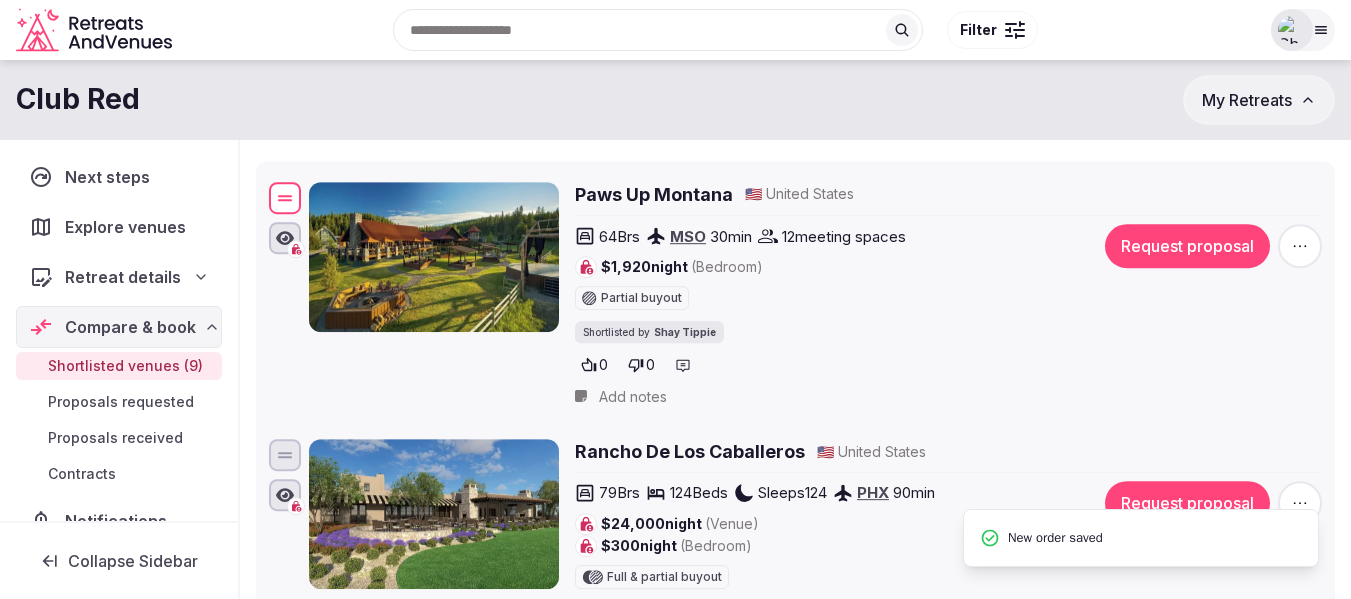 drag, startPoint x: 277, startPoint y: 472, endPoint x: 283, endPoint y: 192, distance: 280.06427 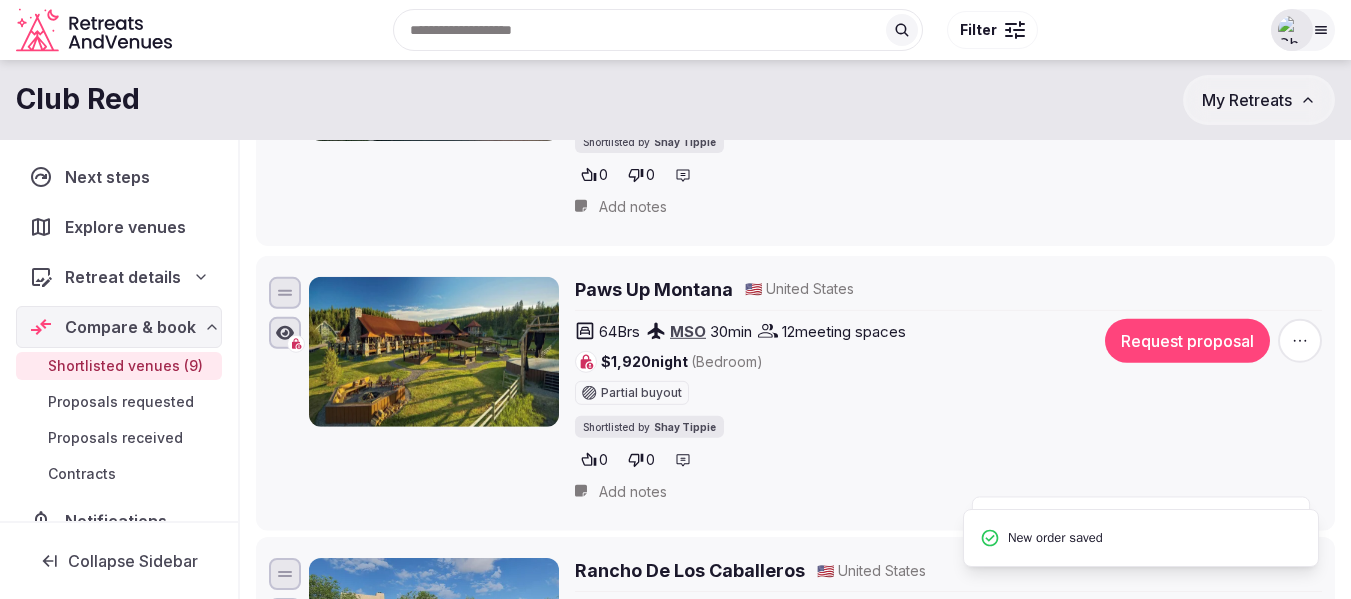scroll, scrollTop: 1100, scrollLeft: 0, axis: vertical 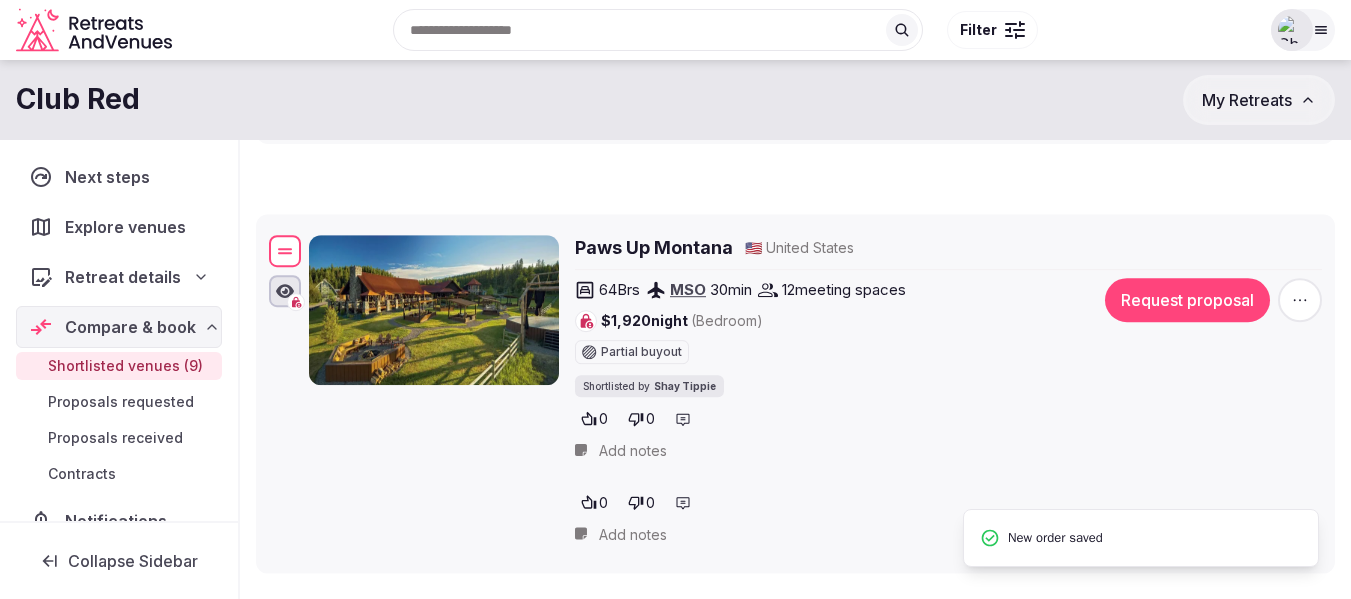 drag, startPoint x: 286, startPoint y: 440, endPoint x: 299, endPoint y: 255, distance: 185.45619 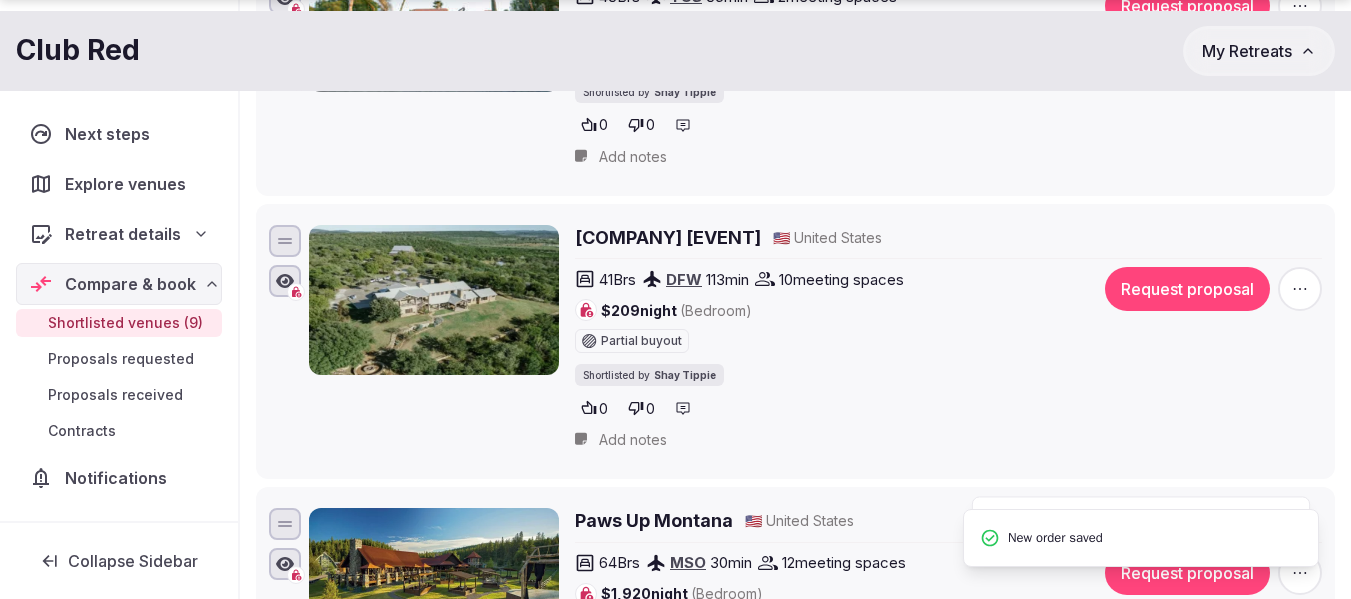 scroll, scrollTop: 800, scrollLeft: 0, axis: vertical 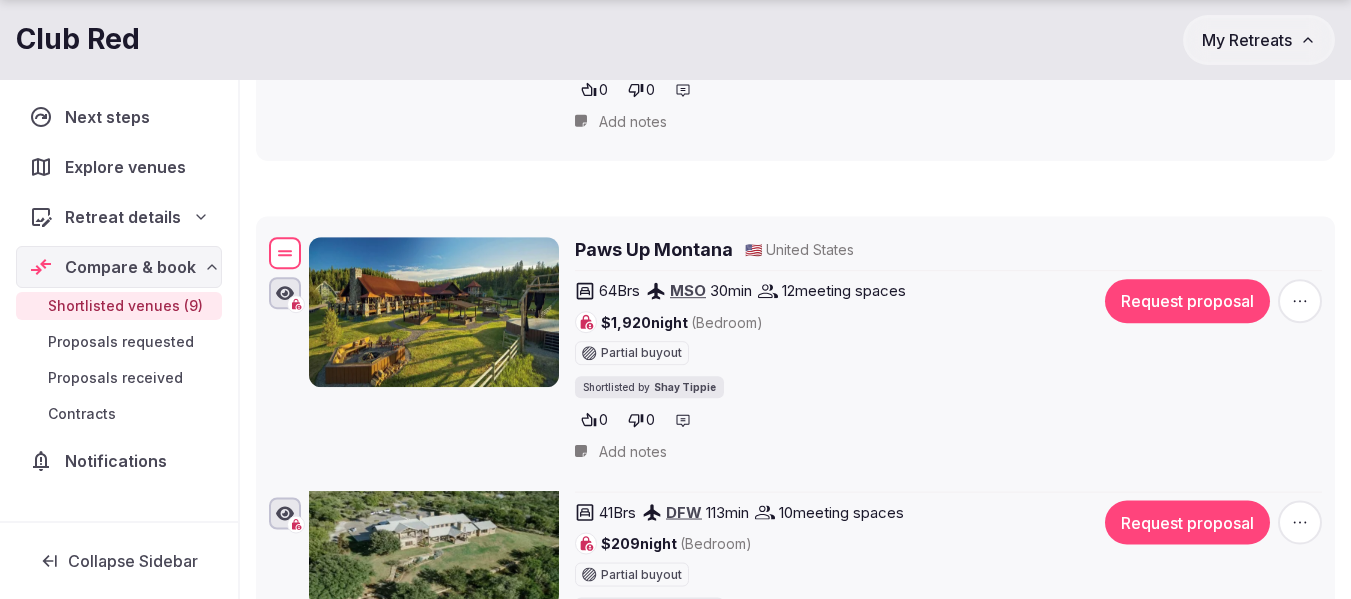 drag, startPoint x: 284, startPoint y: 483, endPoint x: 273, endPoint y: 247, distance: 236.25621 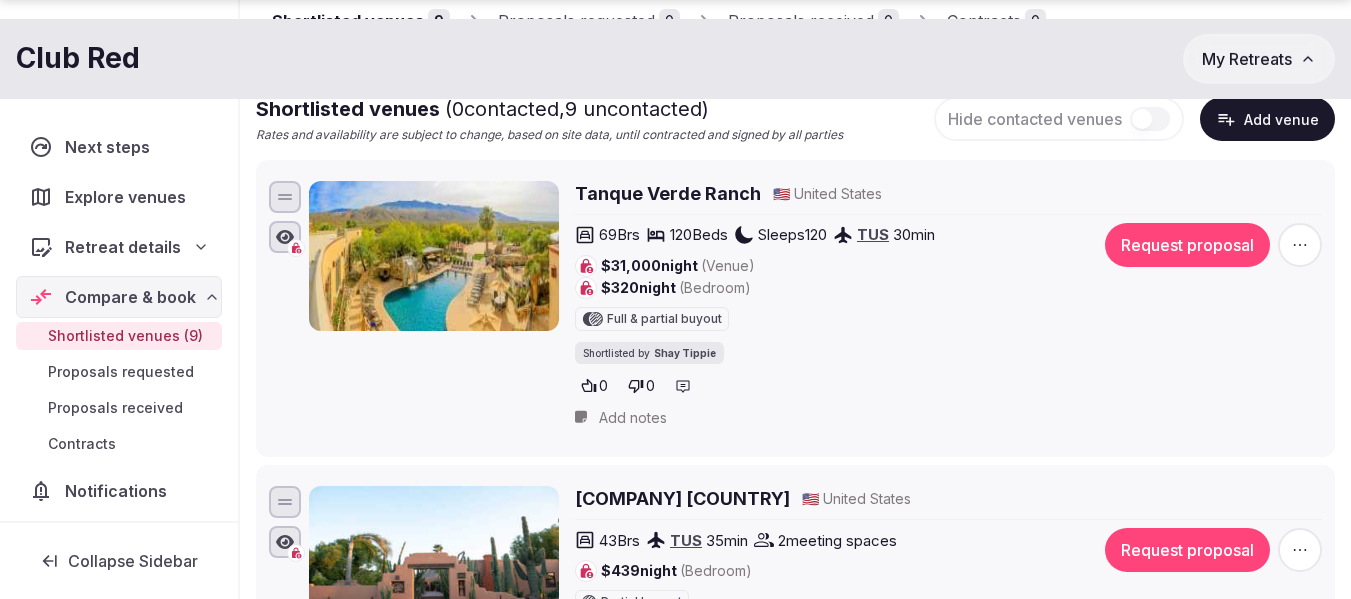 scroll, scrollTop: 400, scrollLeft: 0, axis: vertical 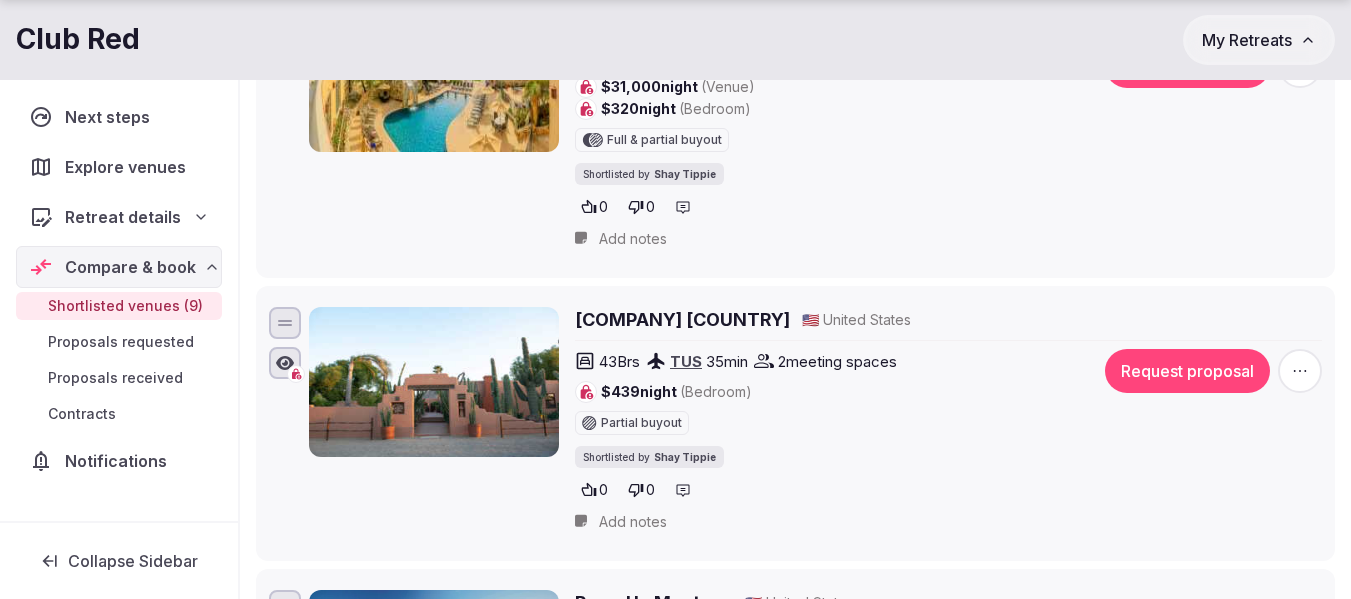 click on "White Stallion Ranch" at bounding box center [682, 319] 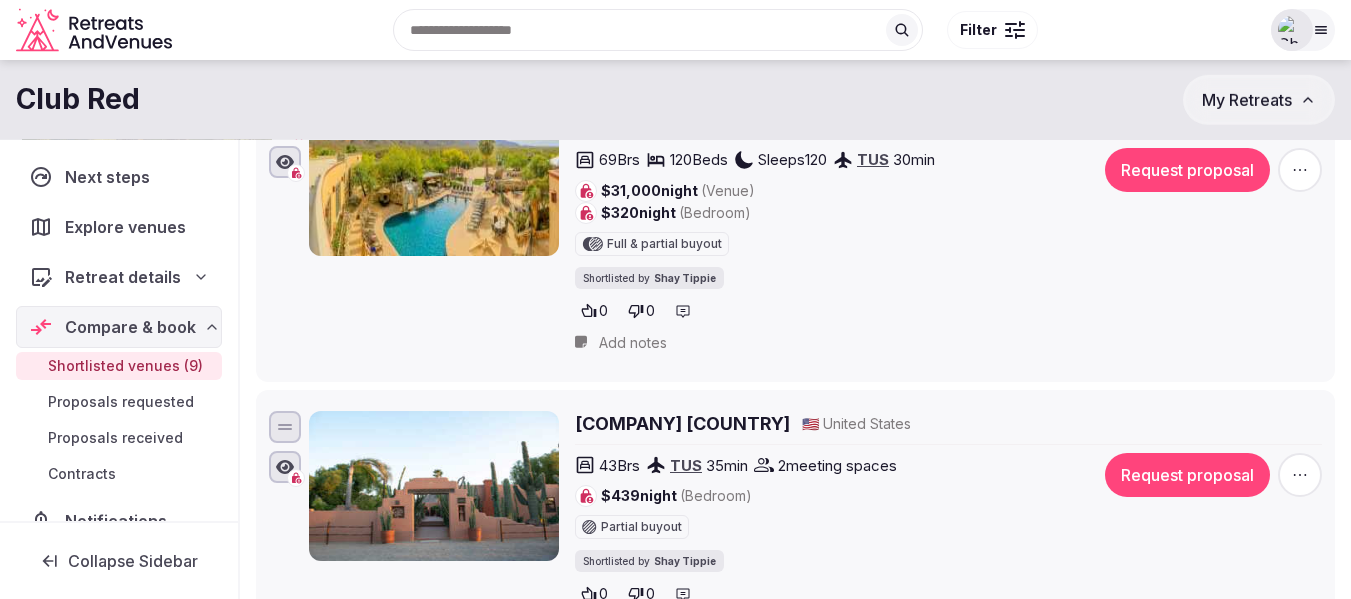 scroll, scrollTop: 200, scrollLeft: 0, axis: vertical 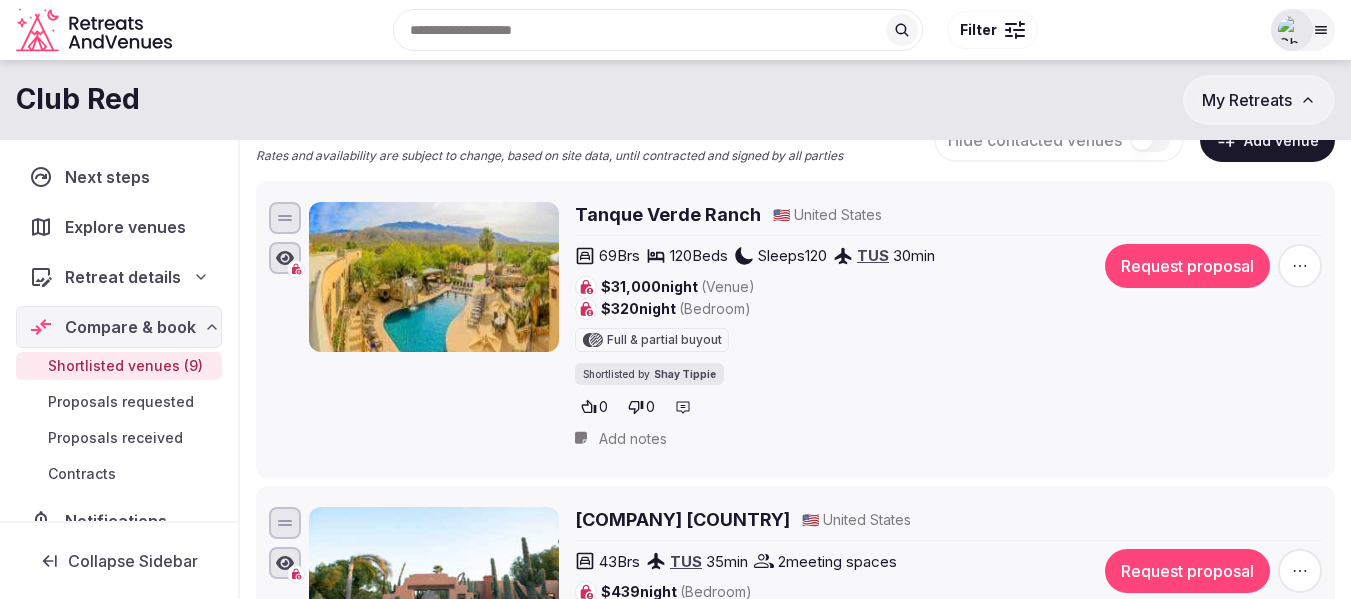 click on "Tanque Verde Ranch" at bounding box center (668, 214) 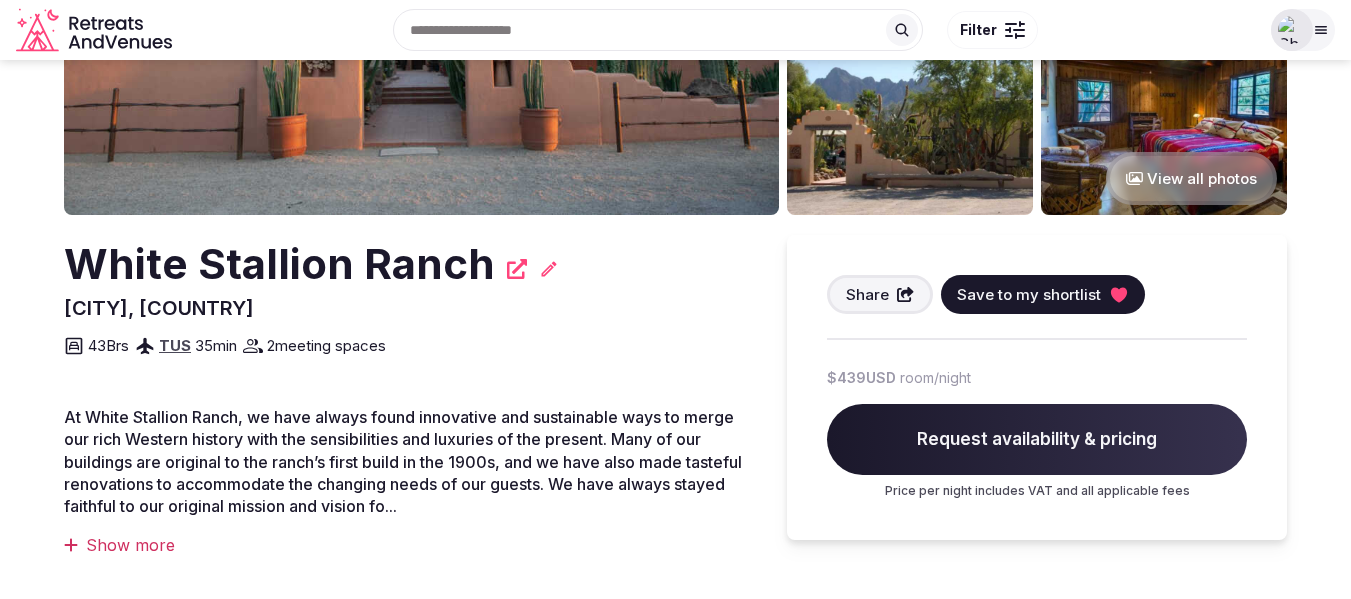 scroll, scrollTop: 0, scrollLeft: 0, axis: both 